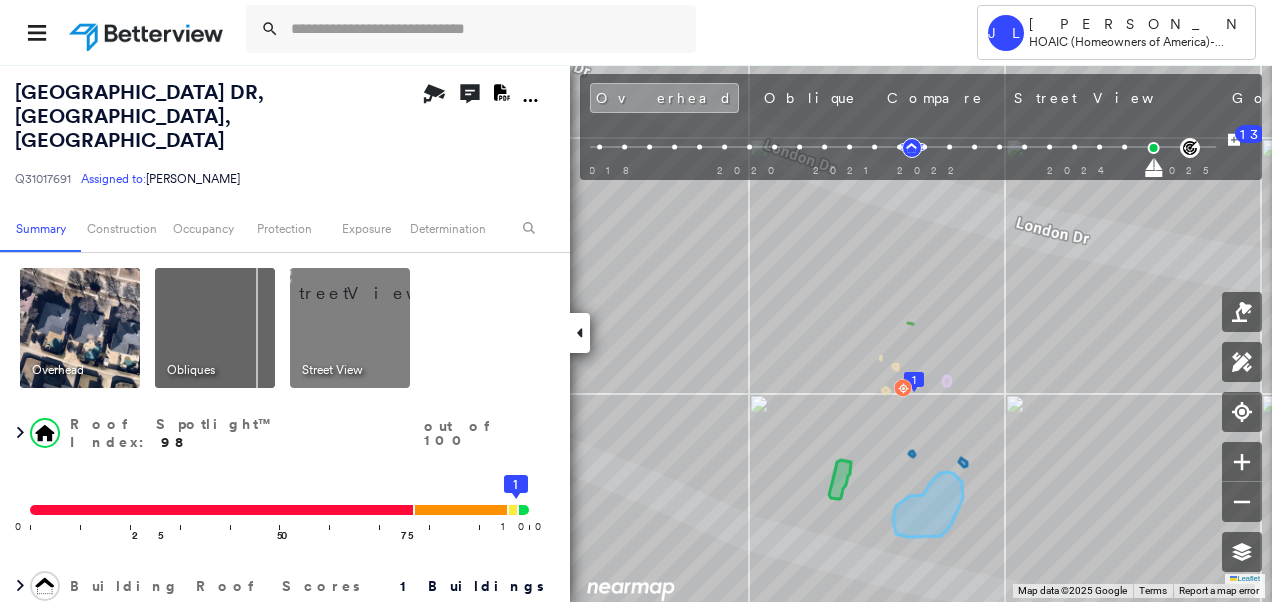 scroll, scrollTop: 0, scrollLeft: 0, axis: both 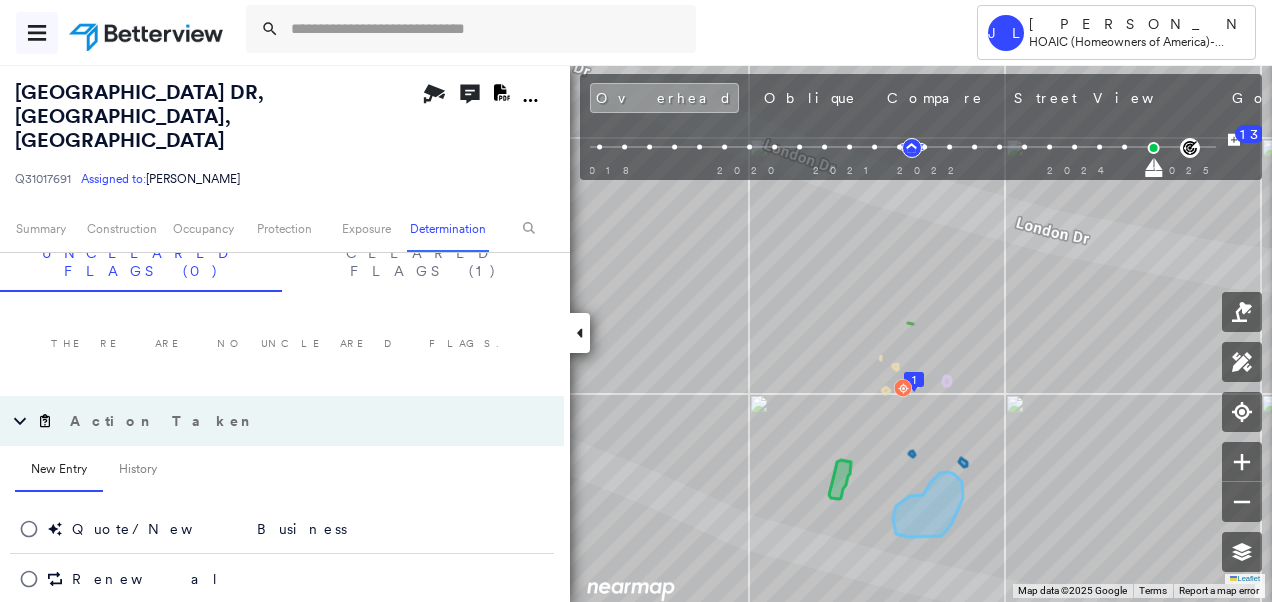 click 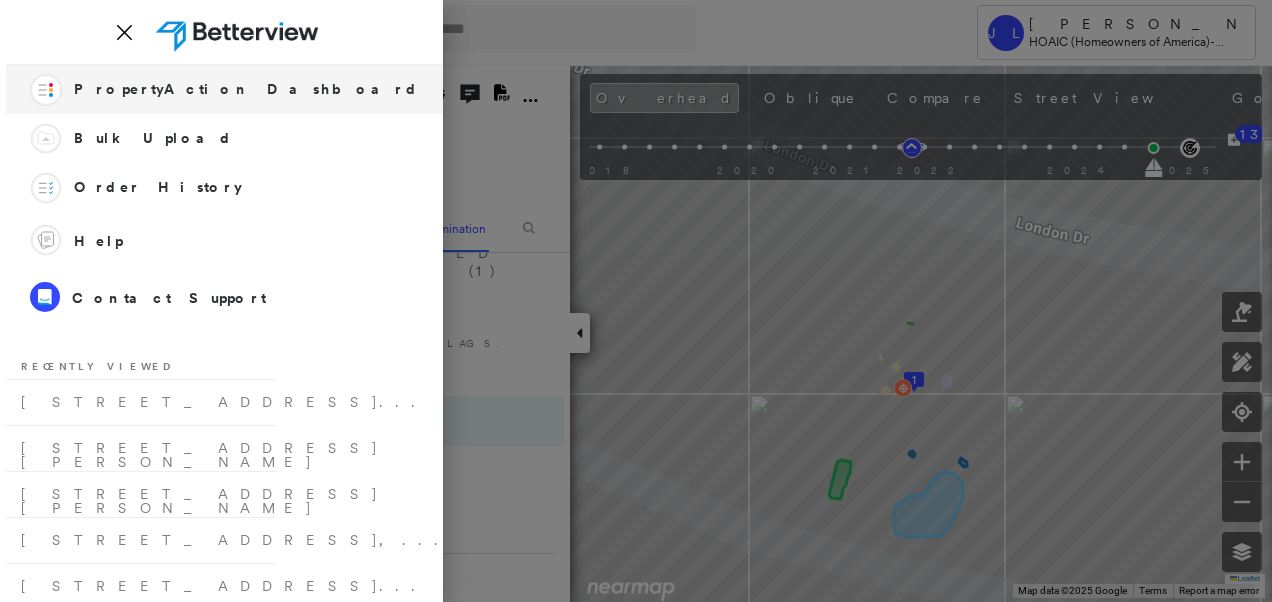 click on "PropertyAction Dashboard" at bounding box center [246, 89] 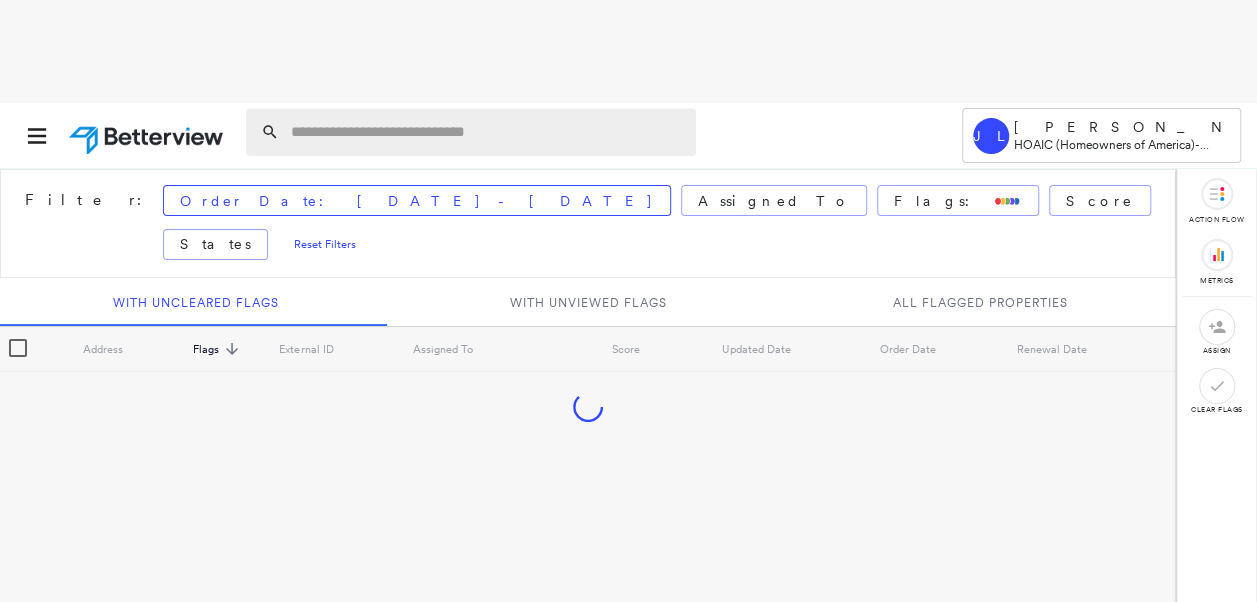 click at bounding box center [487, 132] 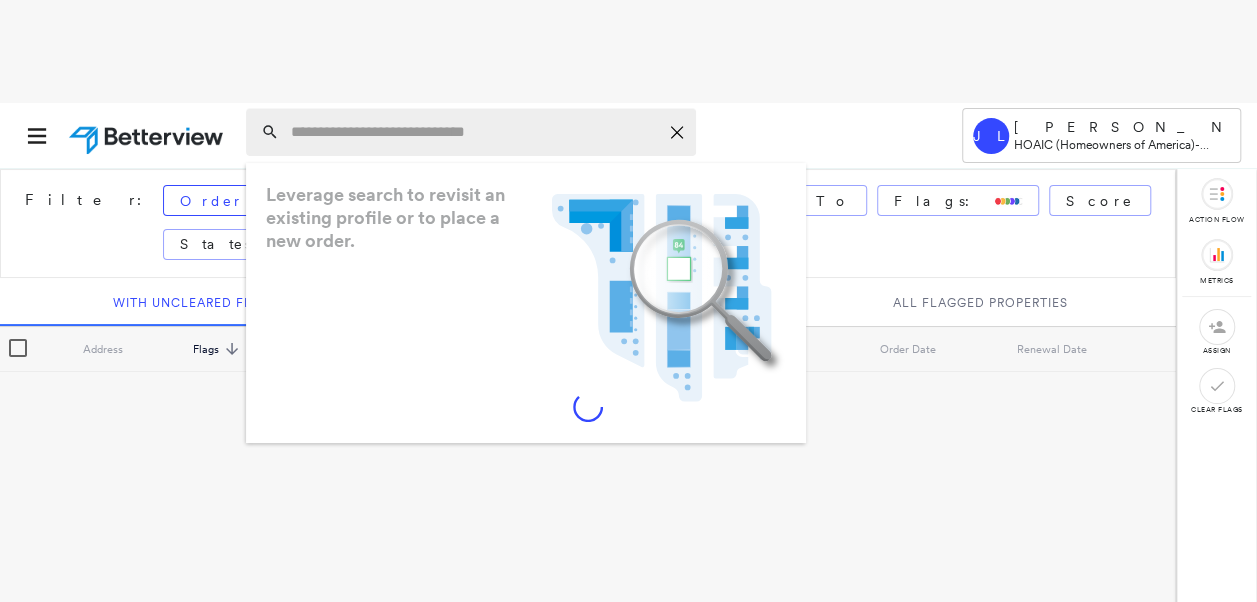 paste on "**********" 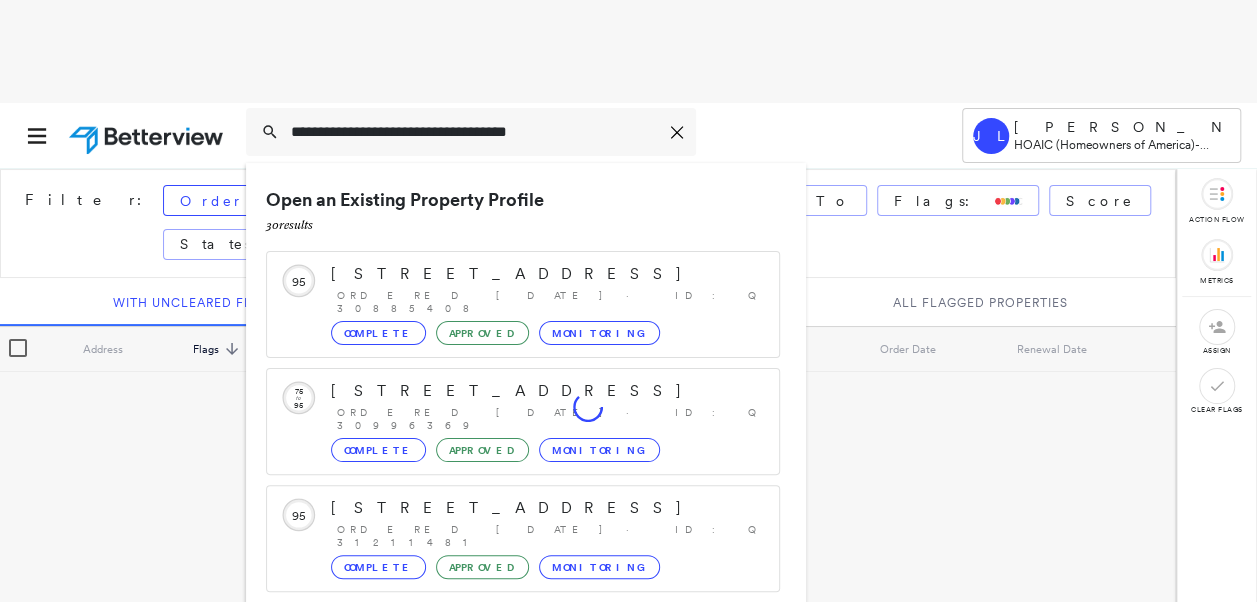 scroll, scrollTop: 206, scrollLeft: 0, axis: vertical 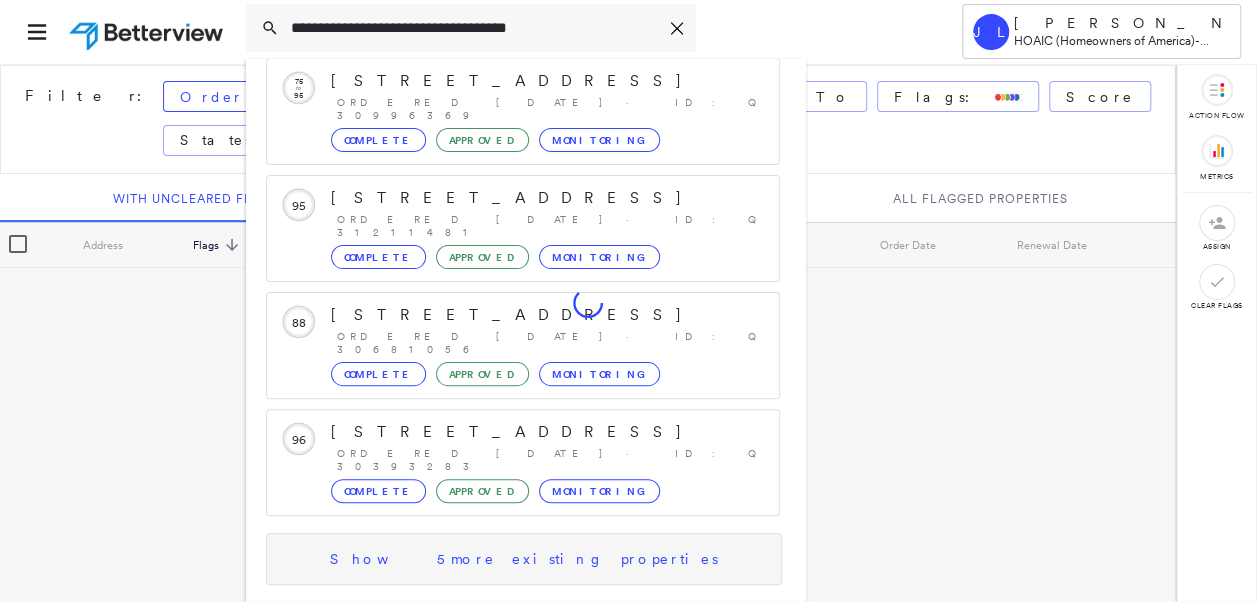 type on "**********" 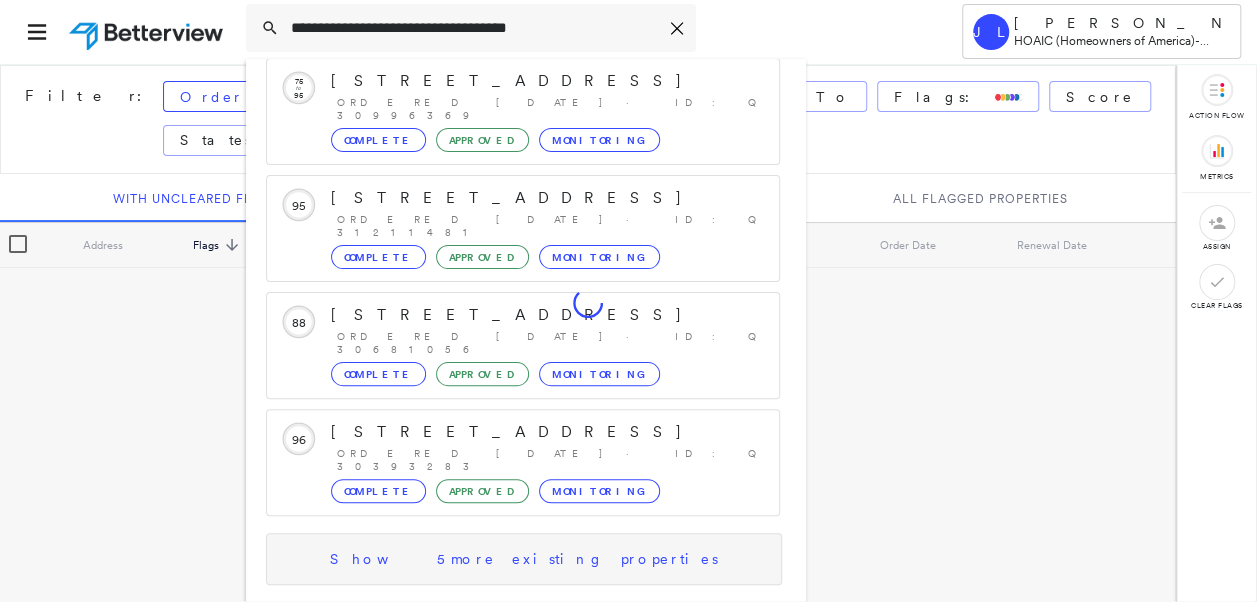 click on "Show  5  more existing properties" at bounding box center [524, 559] 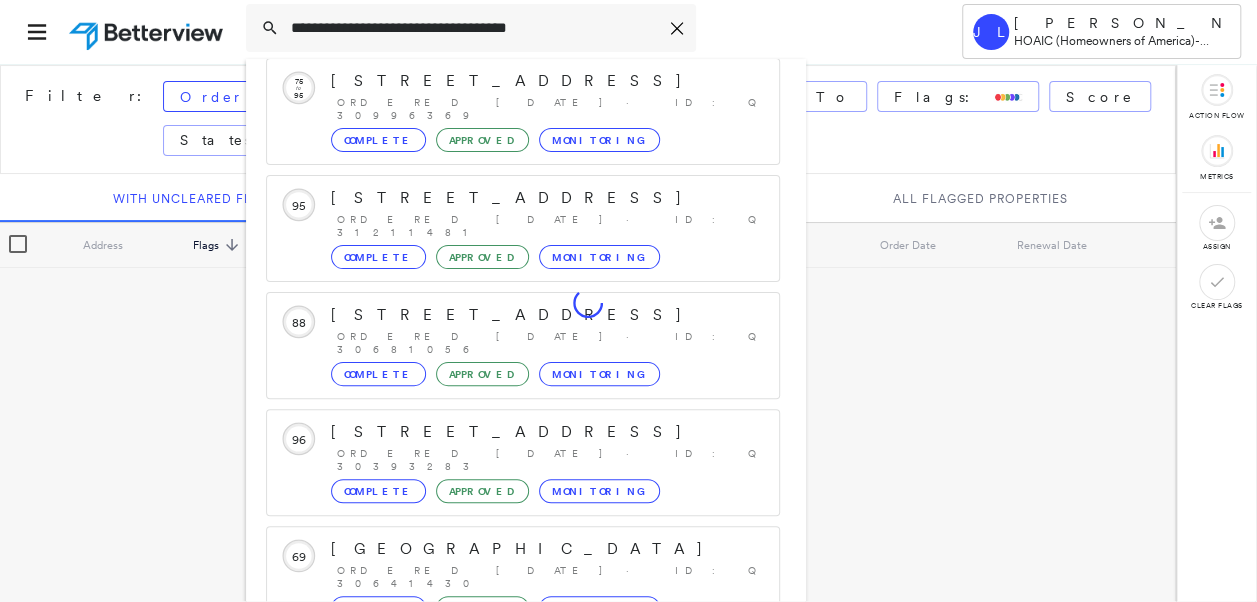 scroll, scrollTop: 577, scrollLeft: 0, axis: vertical 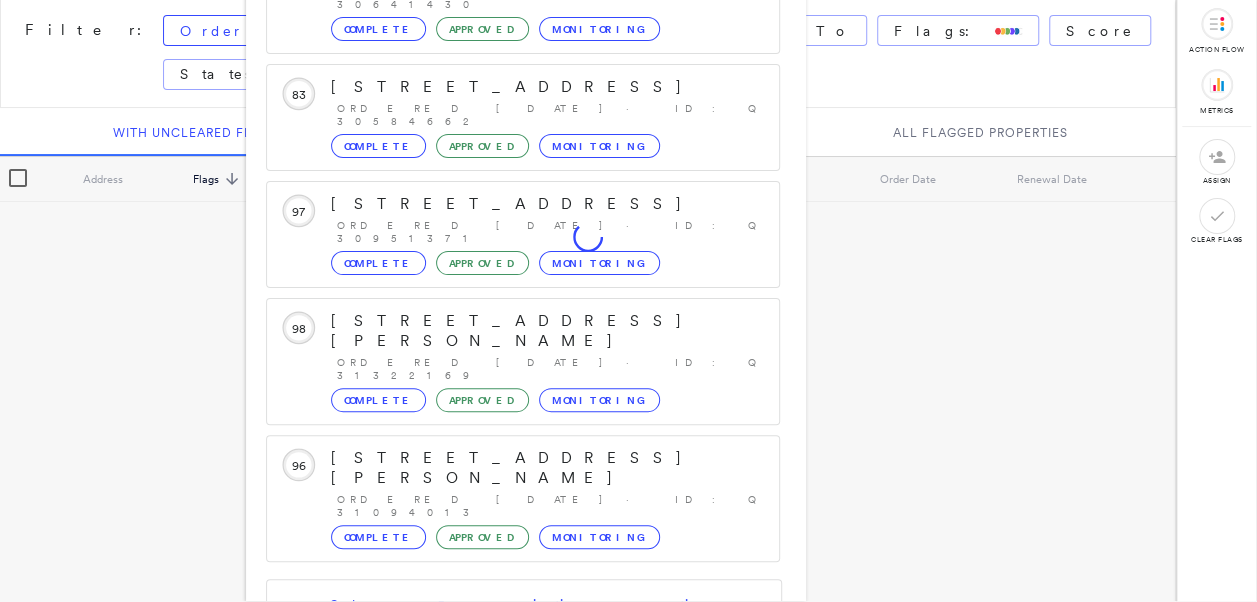 click on "[STREET_ADDRESS]" at bounding box center (501, 743) 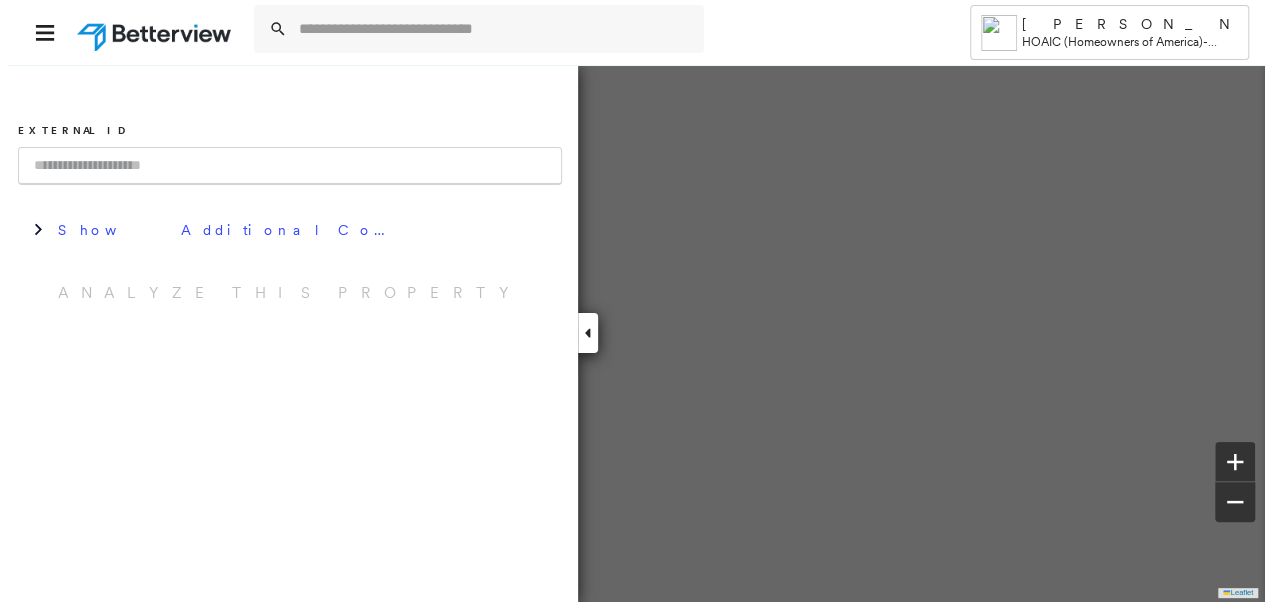 scroll, scrollTop: 0, scrollLeft: 0, axis: both 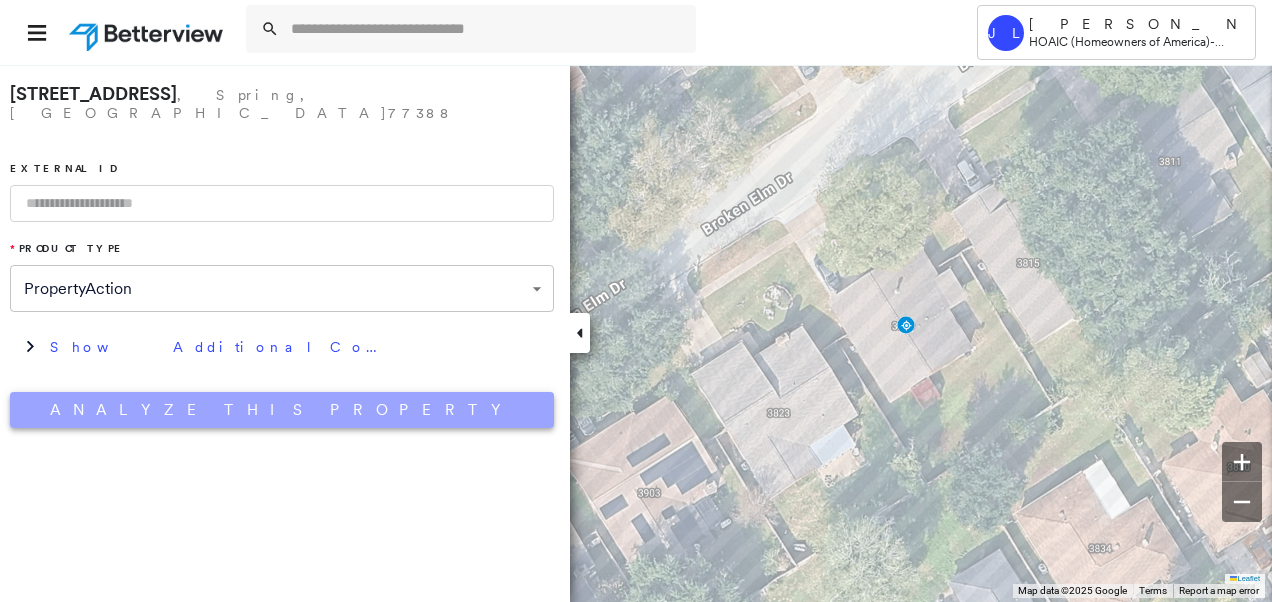 click on "Analyze This Property" at bounding box center (282, 410) 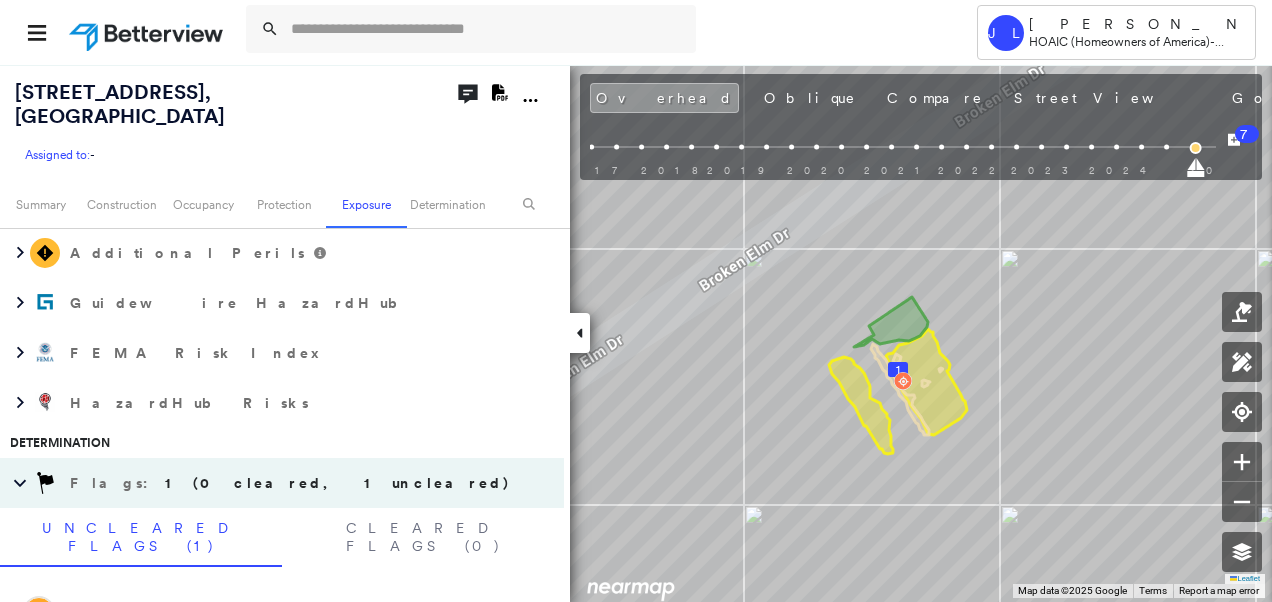 scroll, scrollTop: 1200, scrollLeft: 0, axis: vertical 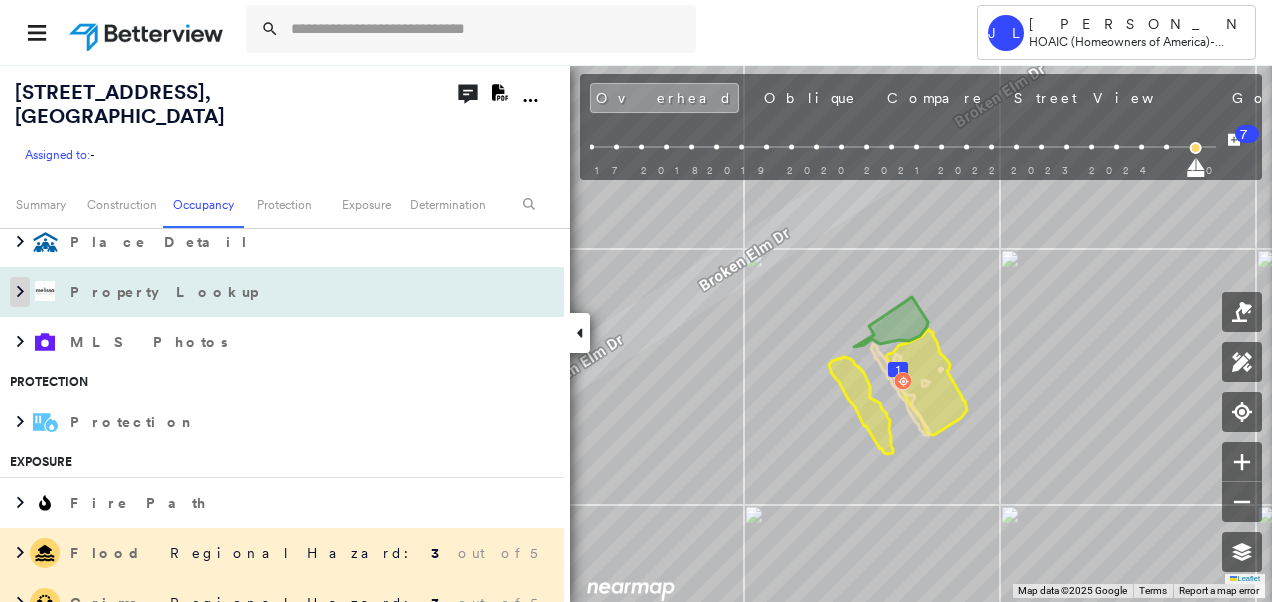 click 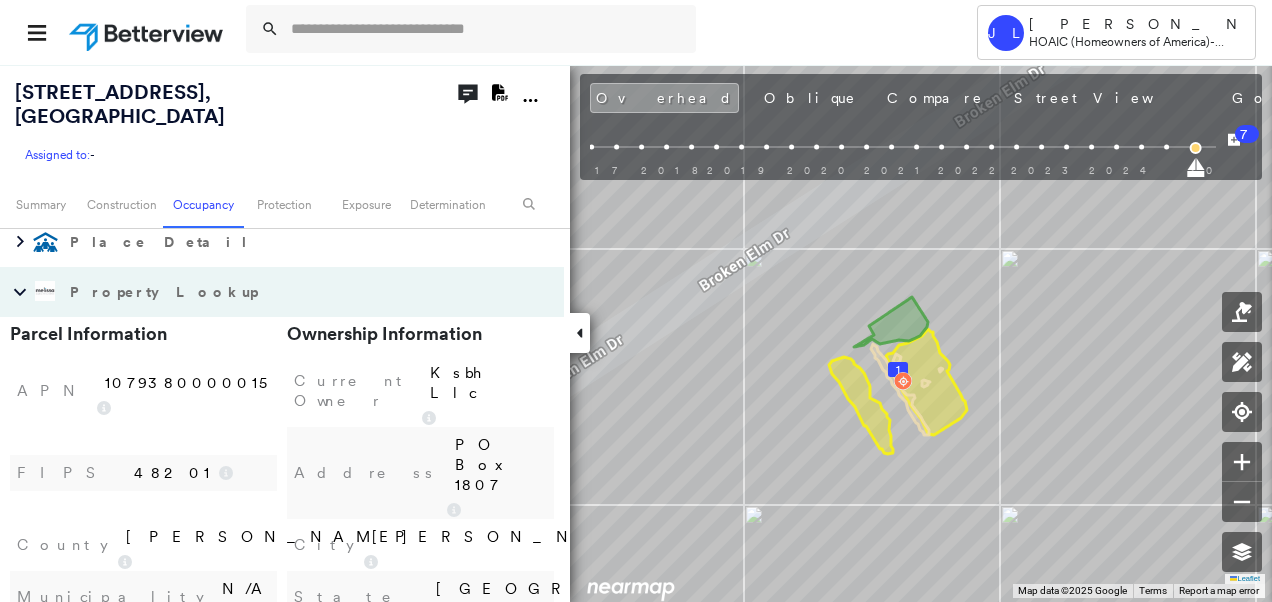 scroll, scrollTop: 1400, scrollLeft: 0, axis: vertical 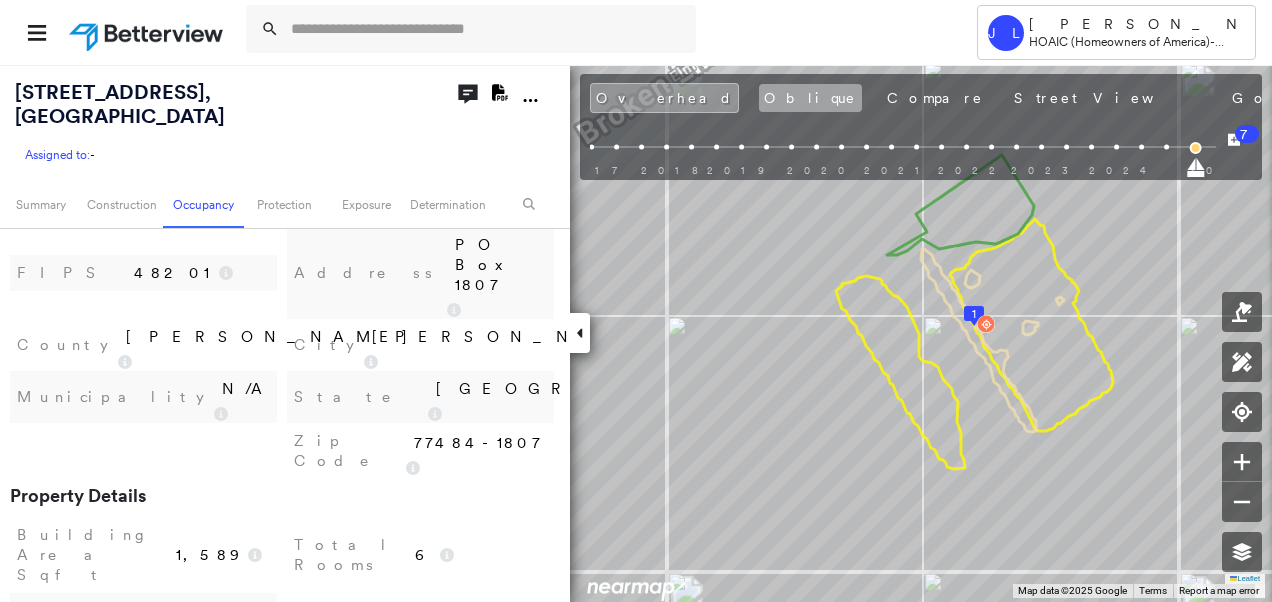 click on "Oblique" at bounding box center (810, 98) 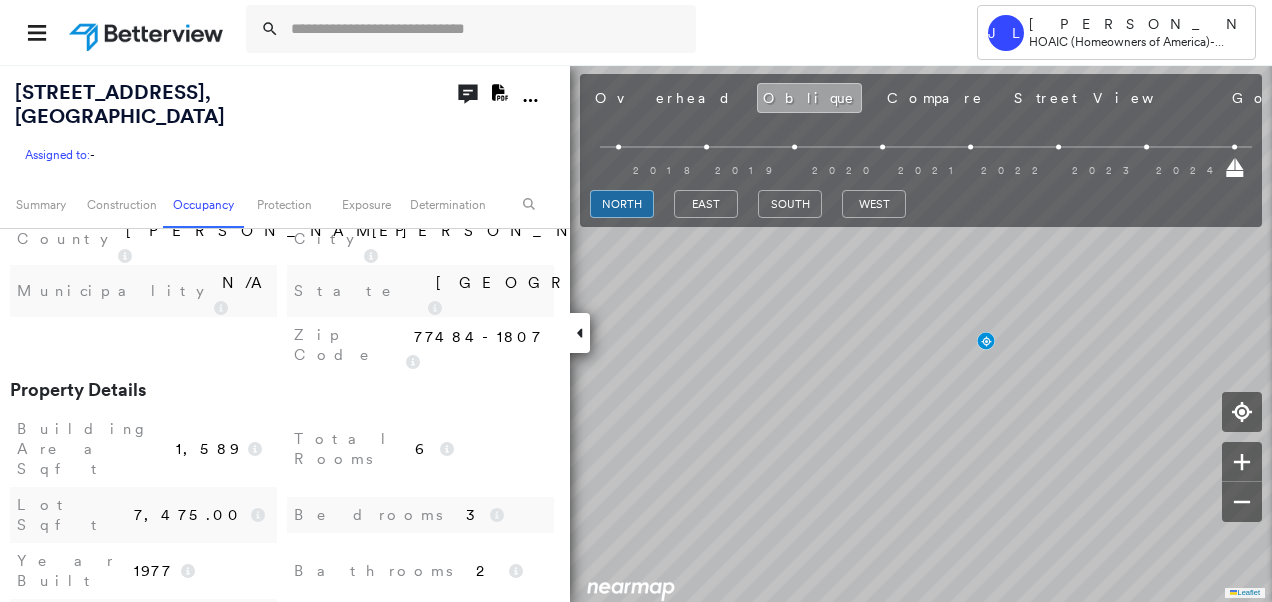scroll, scrollTop: 1300, scrollLeft: 0, axis: vertical 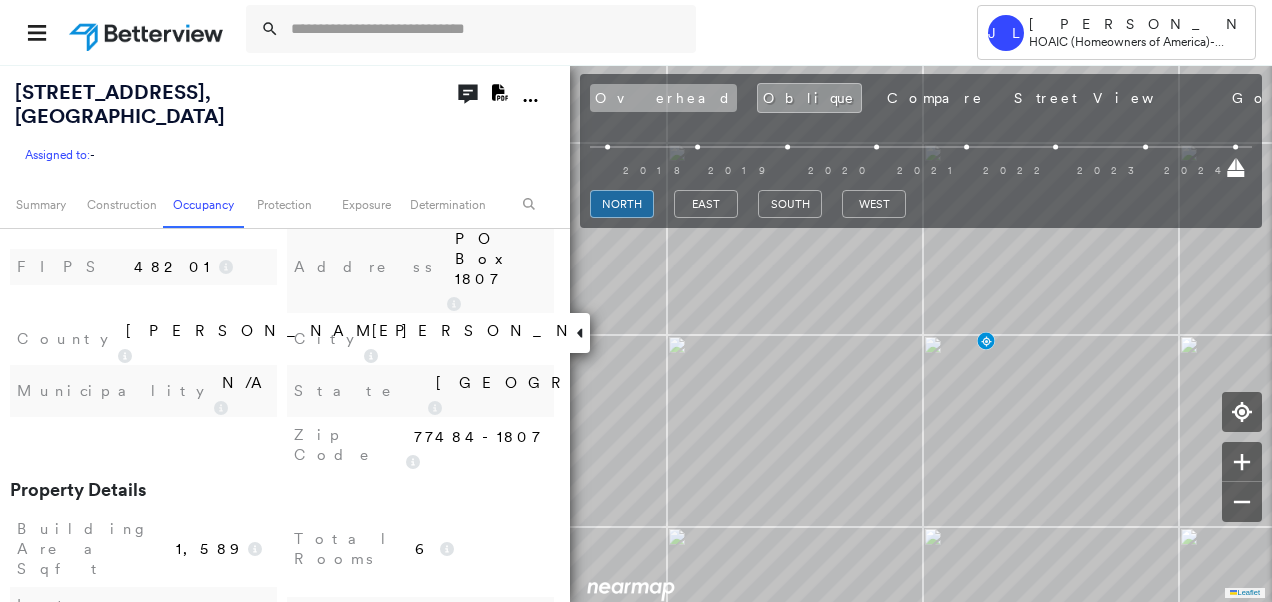 click on "Overhead" at bounding box center (663, 98) 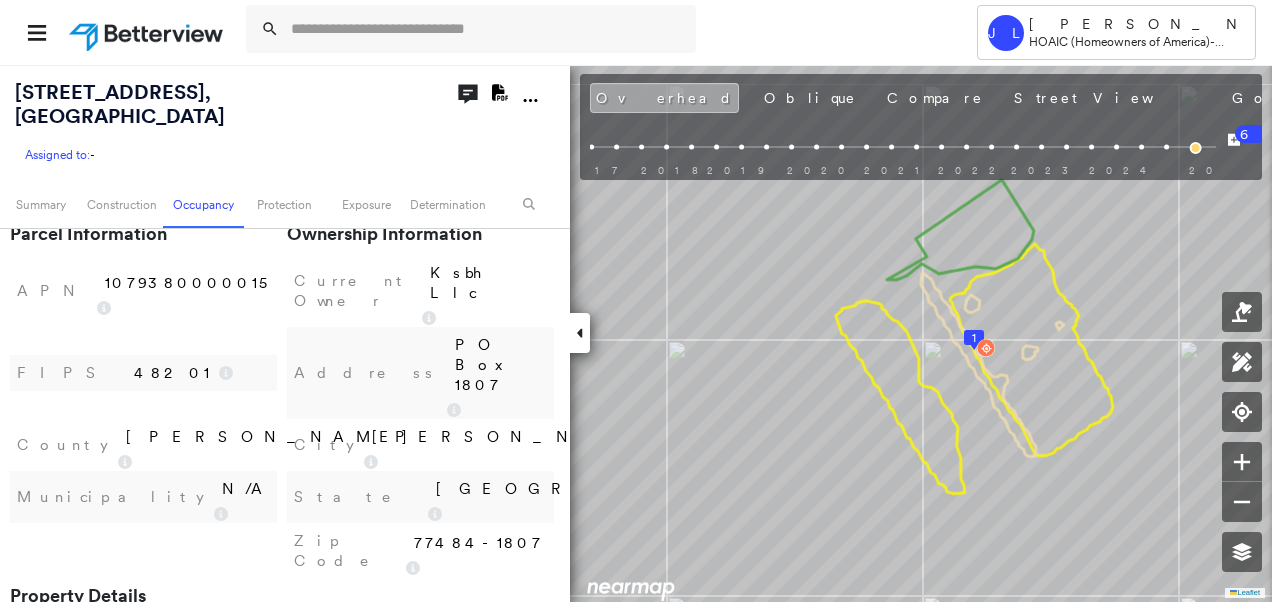 scroll, scrollTop: 1400, scrollLeft: 0, axis: vertical 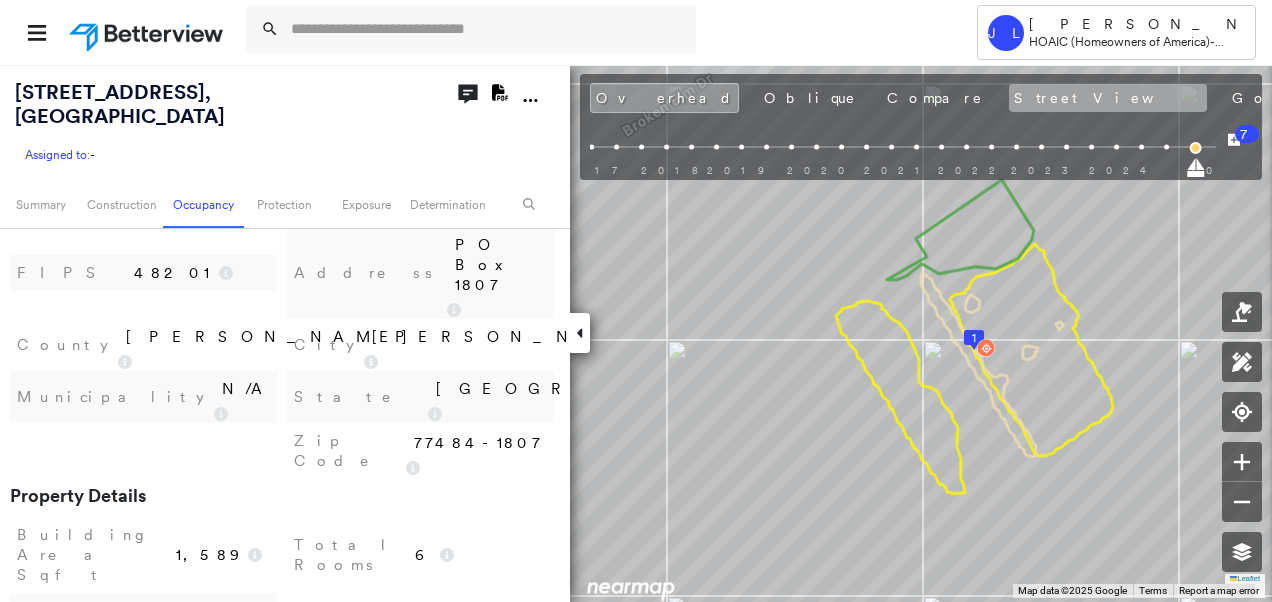 click on "Street View" at bounding box center (1108, 98) 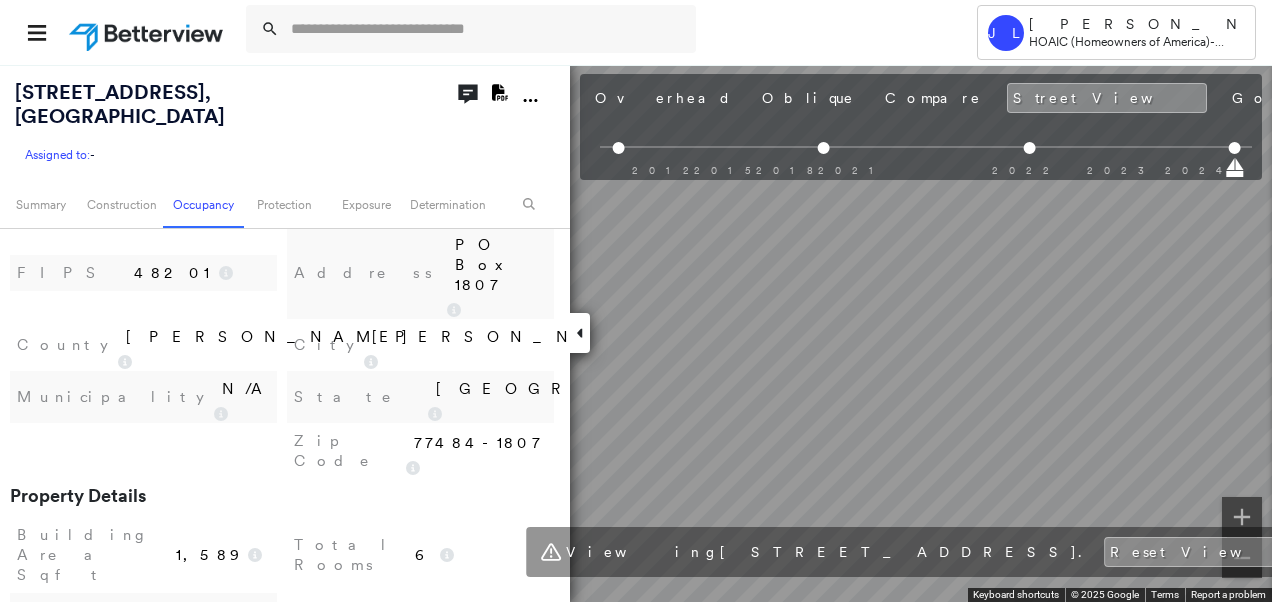 click on "Tower [PERSON_NAME] HOAIC (Homeowners of America)  -   Personal Lines [STREET_ADDRESS] Assigned to:  - Assigned to:  - Assigned to:  - Open Comments Download PDF Report Summary Construction Occupancy Protection Exposure Determination Overhead Obliques Street View Roof Spotlight™ Index :  54 out of 100 0 100 25 50 75 1 Building Roof Scores 1 Buildings Policy Information Flags :  1 (0 cleared, 1 uncleared) Wildfire Risk Score Value :  1 Analysis dpv vacant :  N Assessment LSale Recording Date :  20111102 RDI :  Residential Owner Name :  KSBH LLC Geocode Construction Roof Spotlights :  Staining, Overhang, Vent Property Features Roof Age :  [DEMOGRAPHIC_DATA]+ years old. 1 Building 1 :  11+ years Roof Size & Shape :  1 building  - [PERSON_NAME] | Asphalt Shingle Assessor and MLS Details Occupancy Ownership Place Detail Property Lookup   City Waller Construction Type 31 Year Built 1977 Bathrooms 2 Lot Sqft 7,475.00 Total Rooms 6 Building Area Sqft 1,589 Property Details Zip Code 77484-1807 State [US_STATE] N/A County" at bounding box center (636, 301) 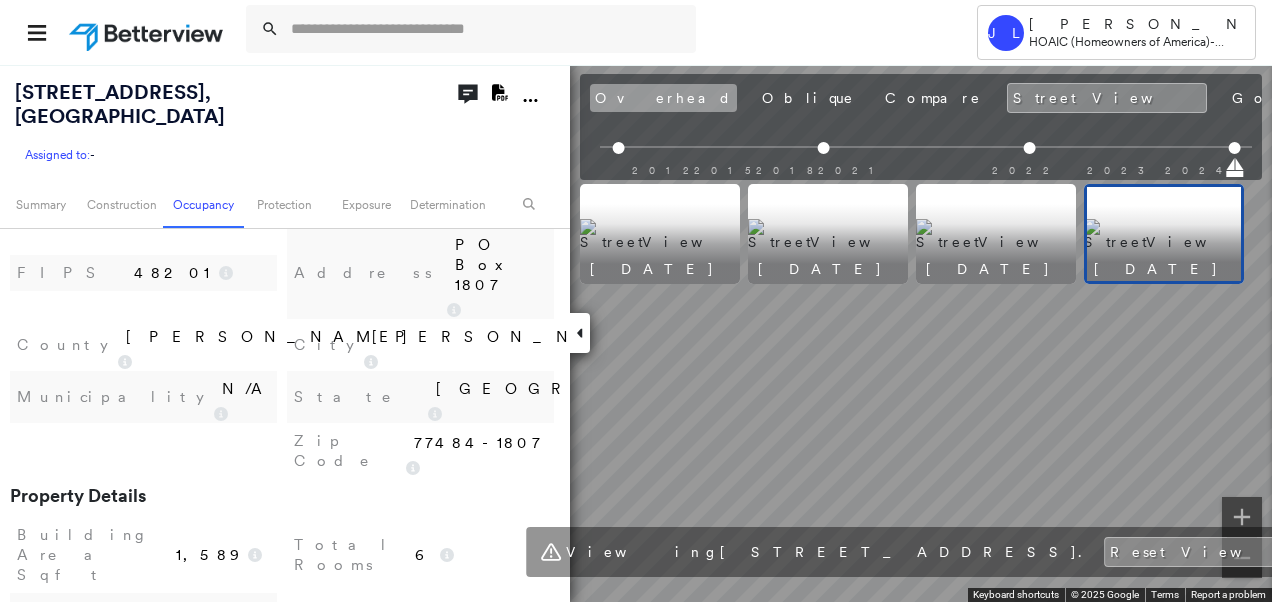 click on "Overhead" at bounding box center (663, 98) 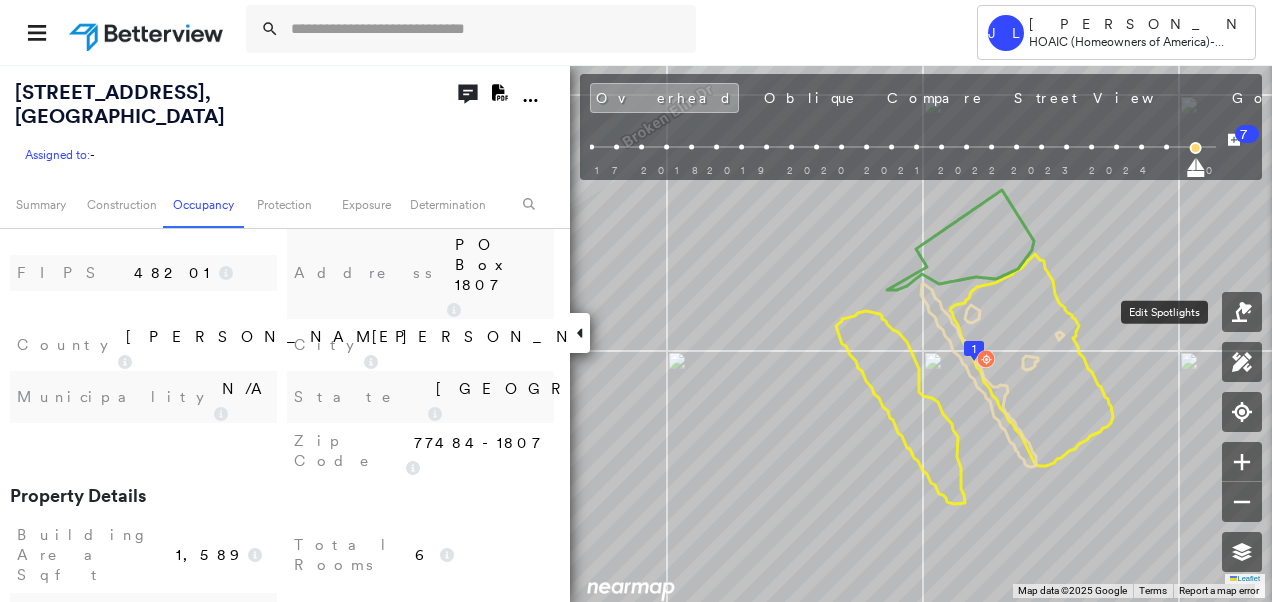 click at bounding box center [1242, 312] 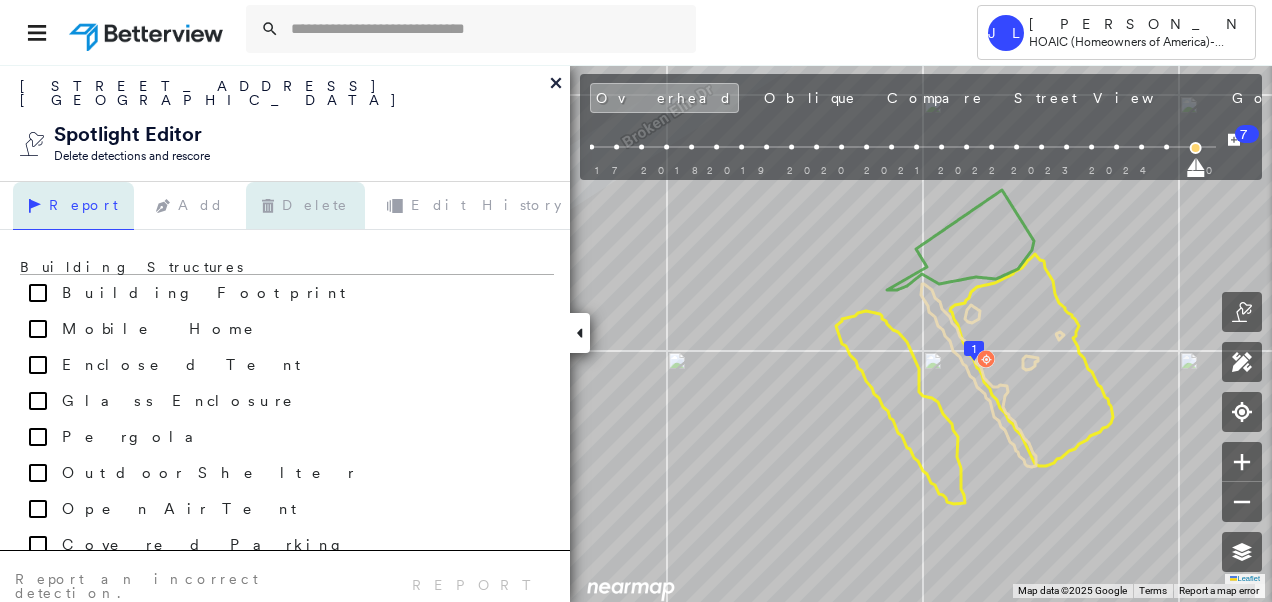 click on "Delete" at bounding box center (305, 206) 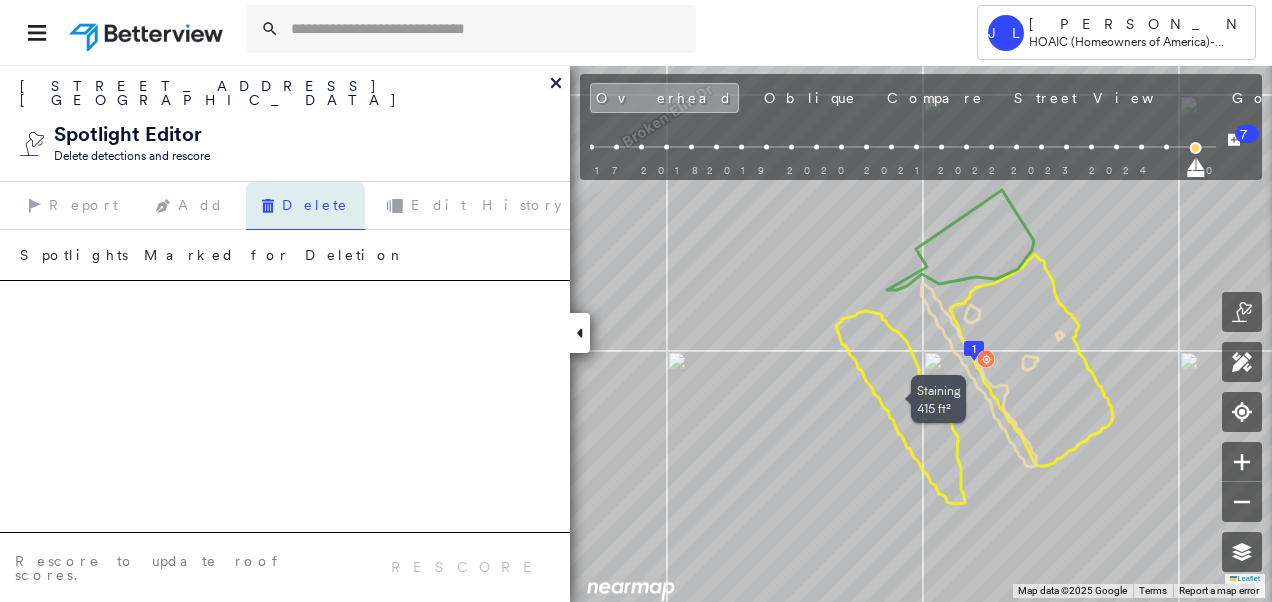 click 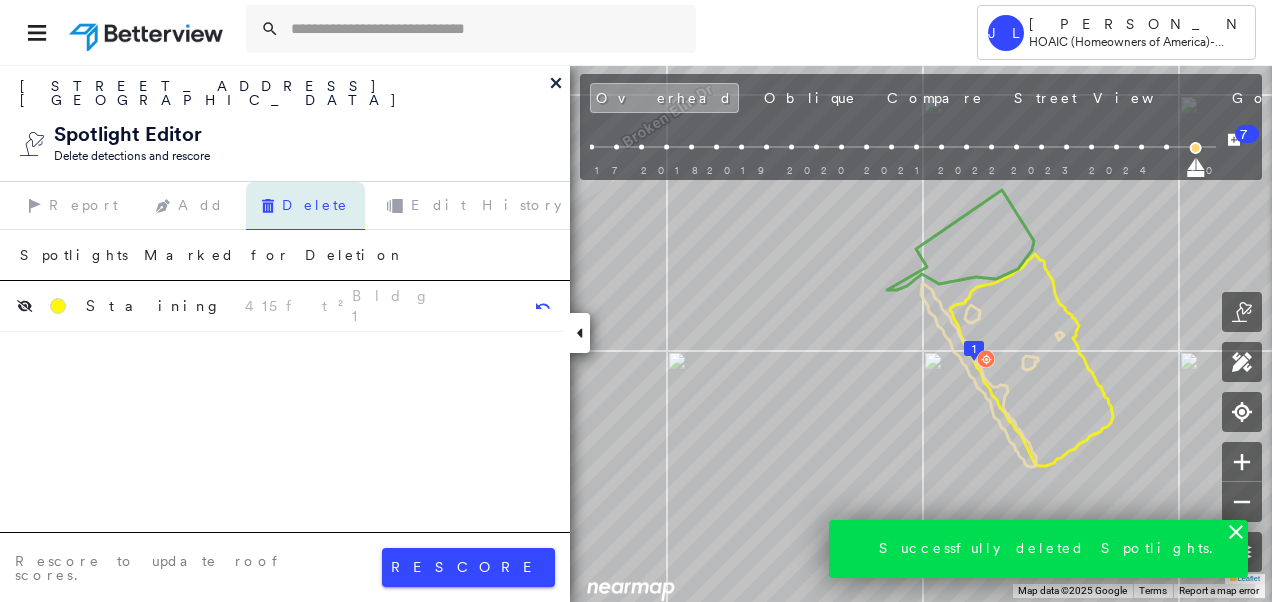 scroll, scrollTop: 1450, scrollLeft: 0, axis: vertical 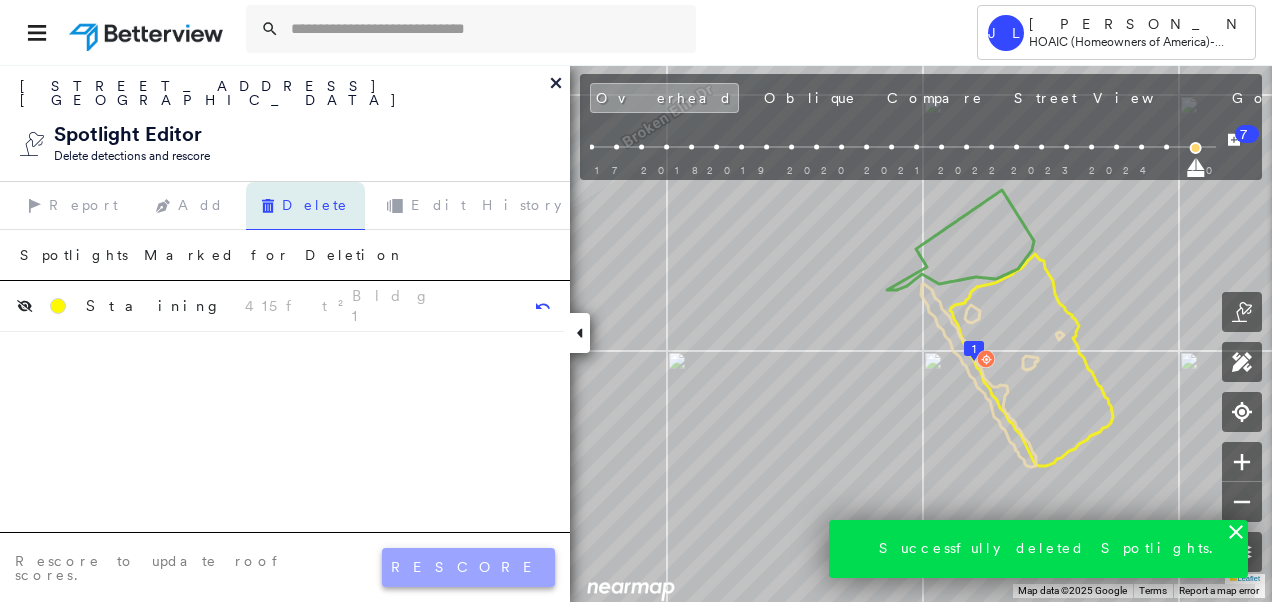 click on "rescore" at bounding box center [468, 567] 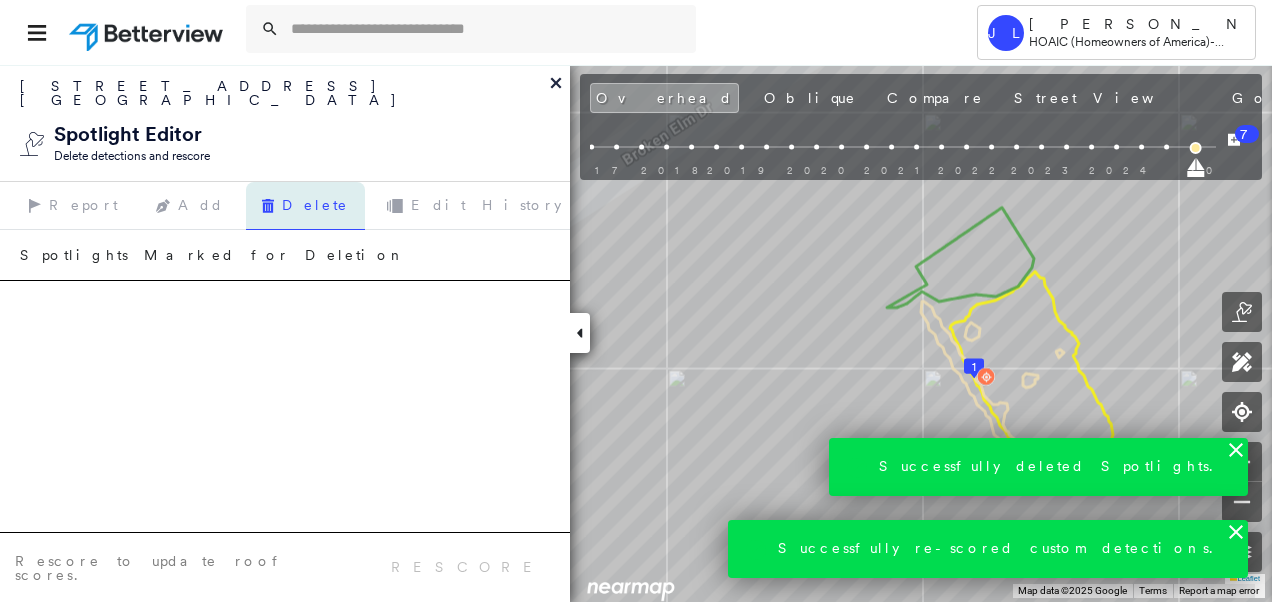 scroll, scrollTop: 1400, scrollLeft: 0, axis: vertical 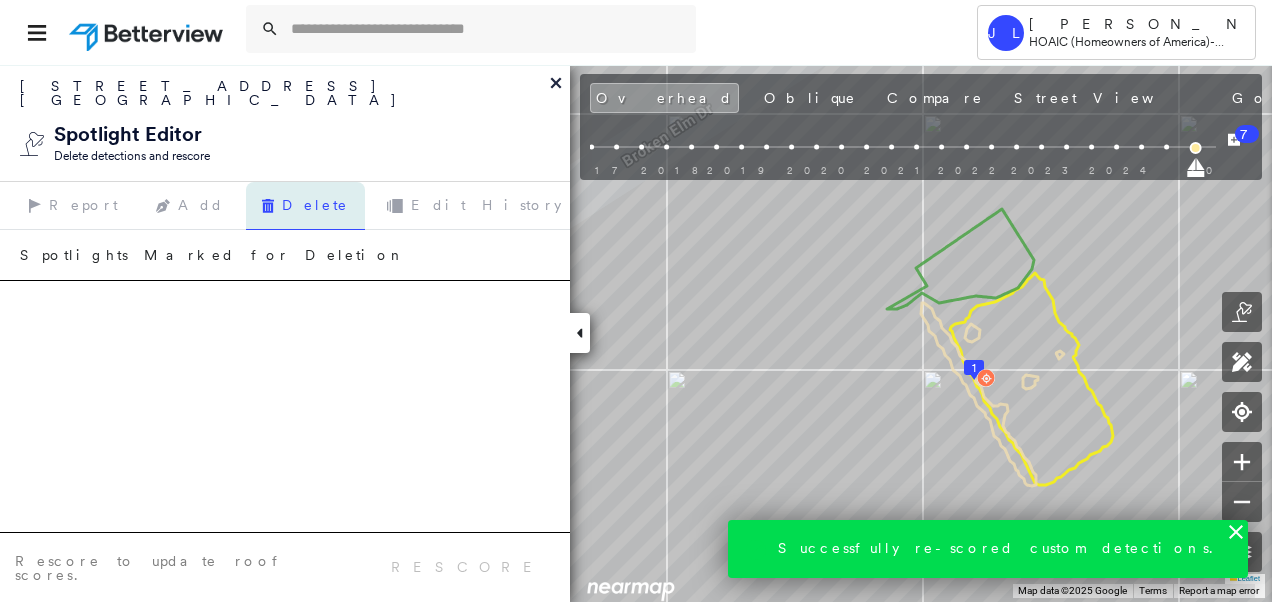 click on "Overhead" at bounding box center (664, 98) 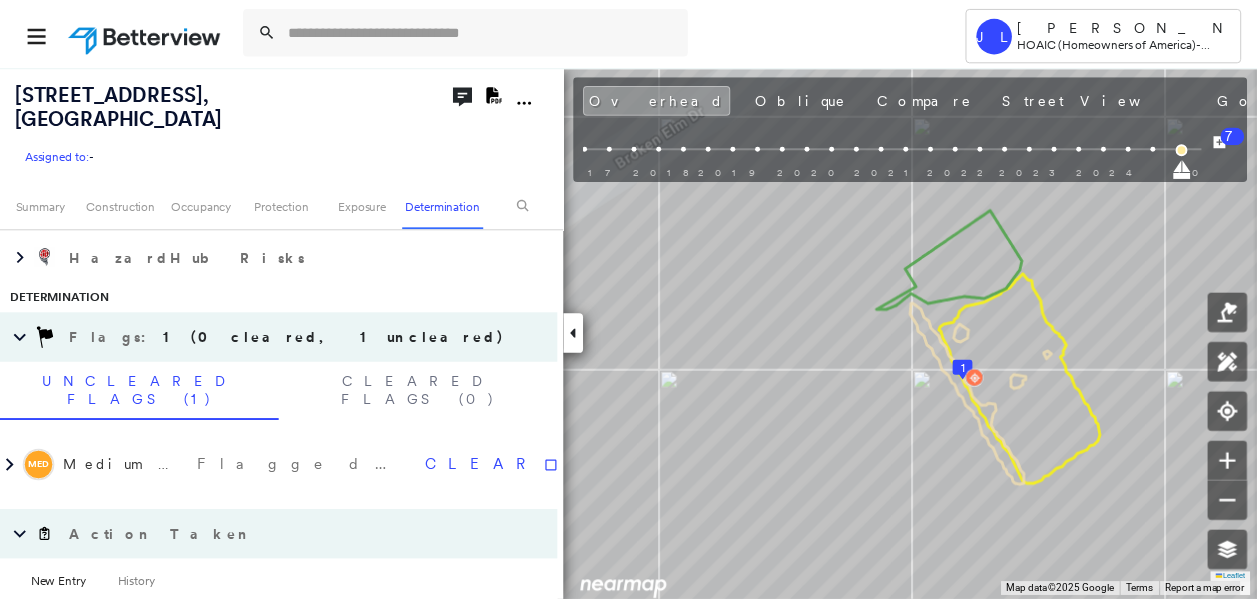scroll, scrollTop: 2469, scrollLeft: 0, axis: vertical 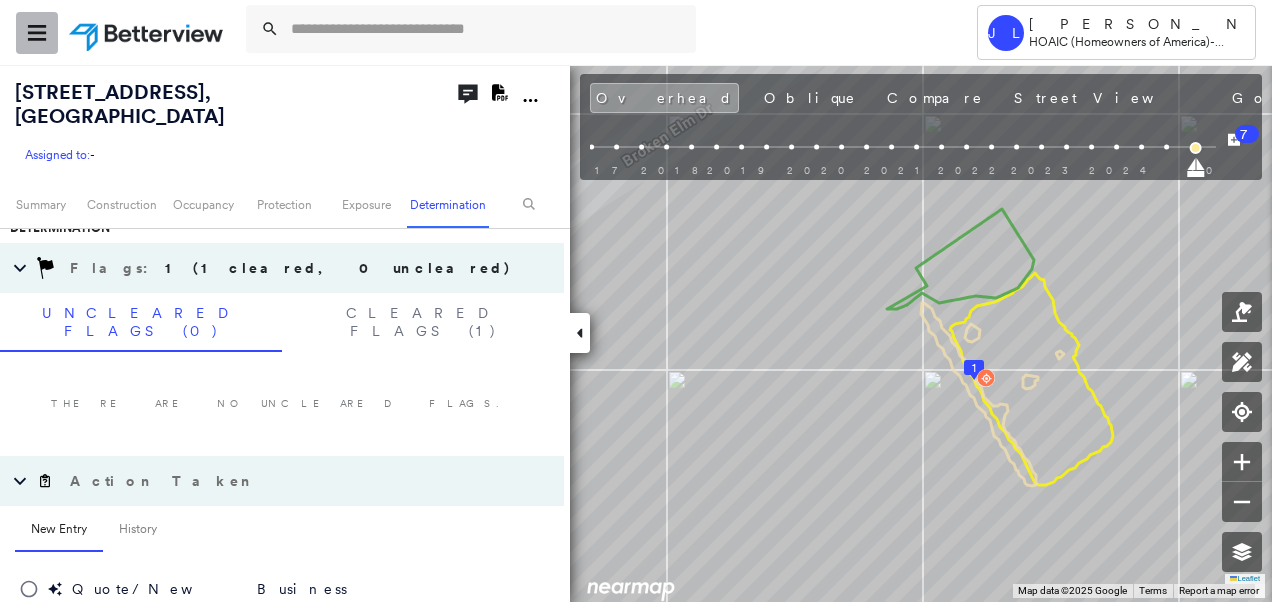 click 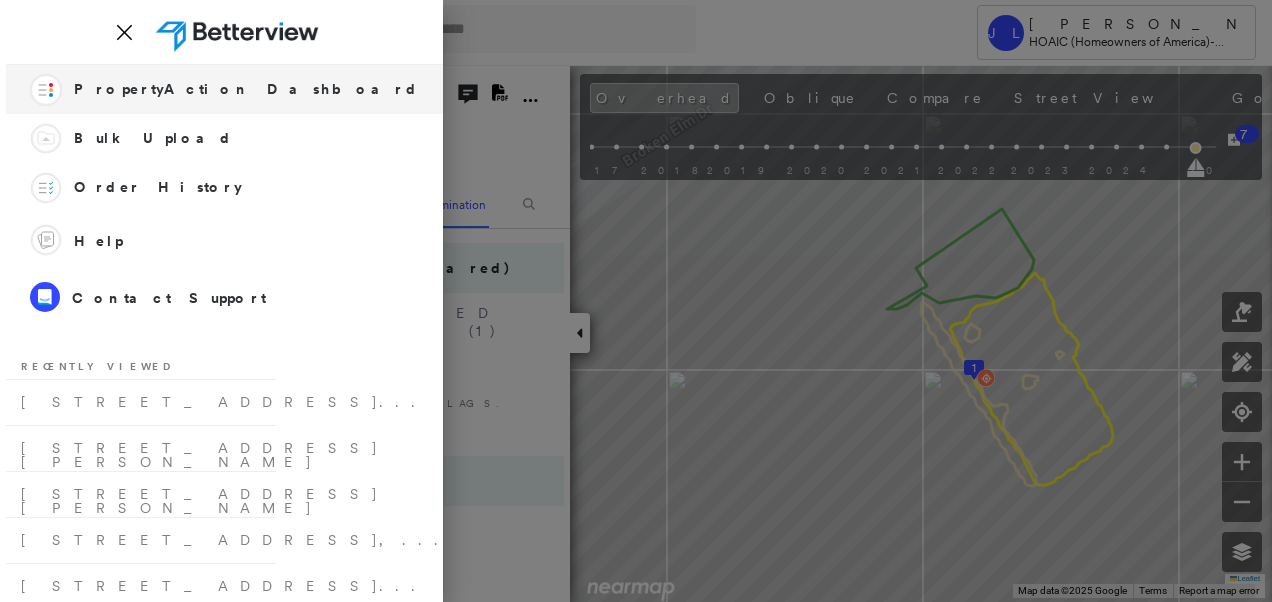 click on "PropertyAction Dashboard" at bounding box center (246, 89) 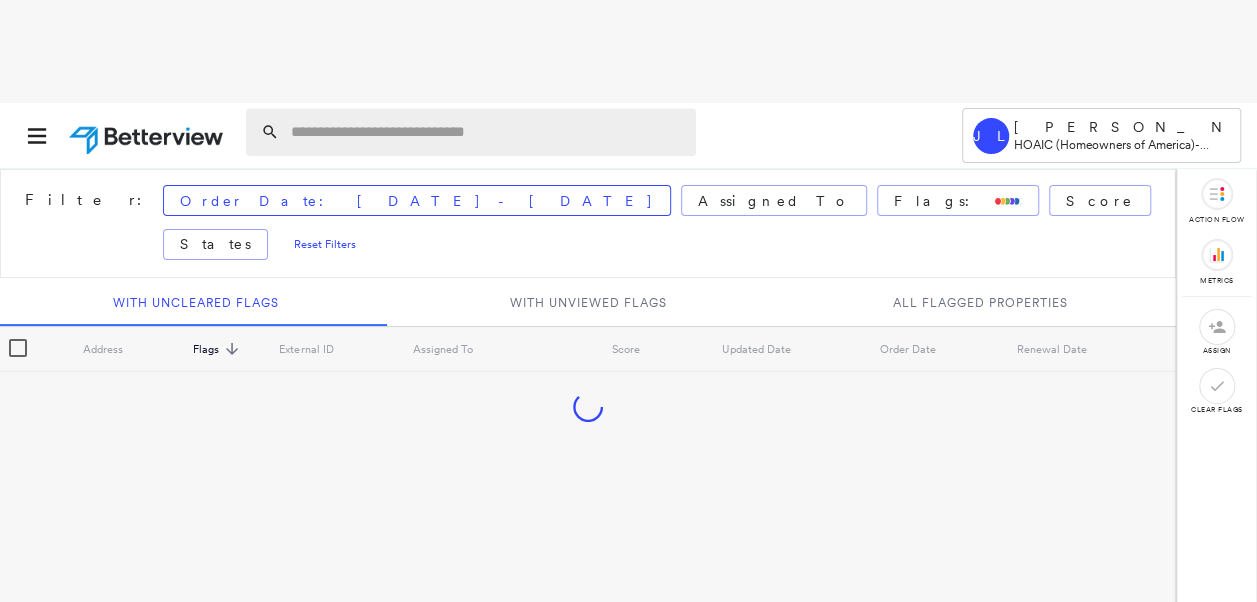 click at bounding box center (487, 132) 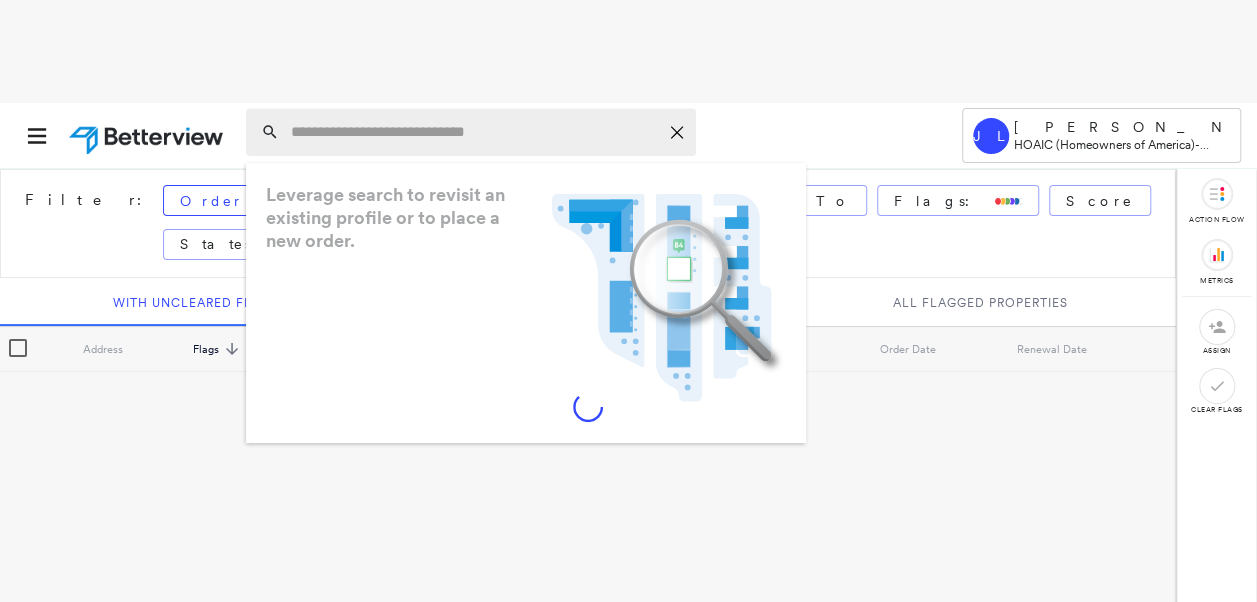 paste on "**********" 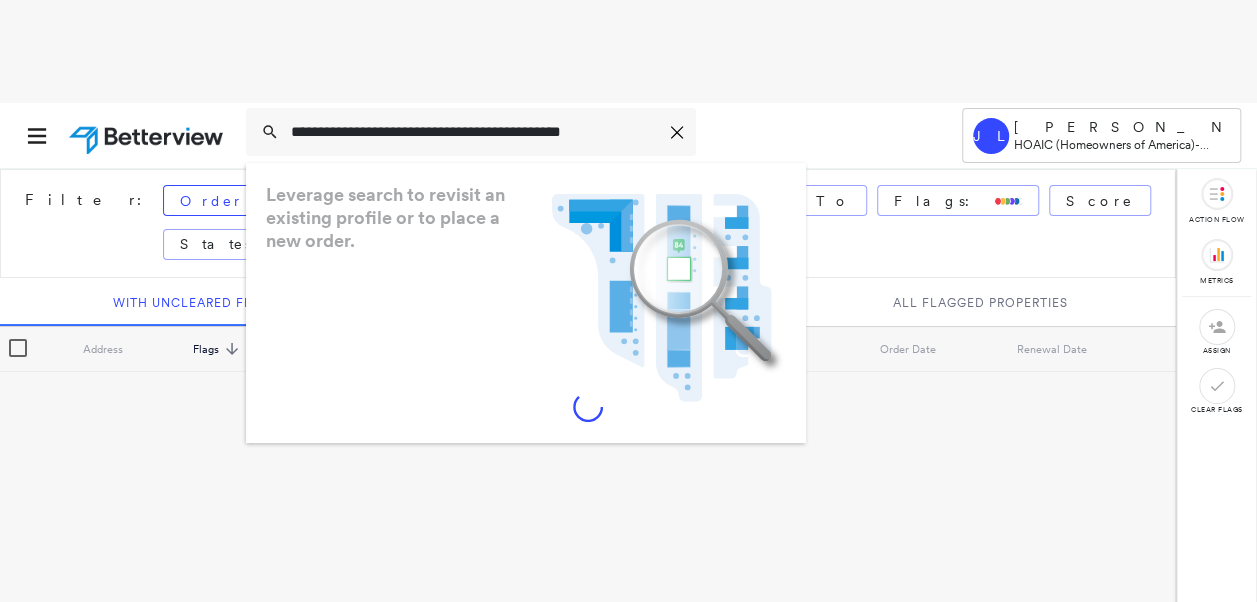 scroll, scrollTop: 0, scrollLeft: 4, axis: horizontal 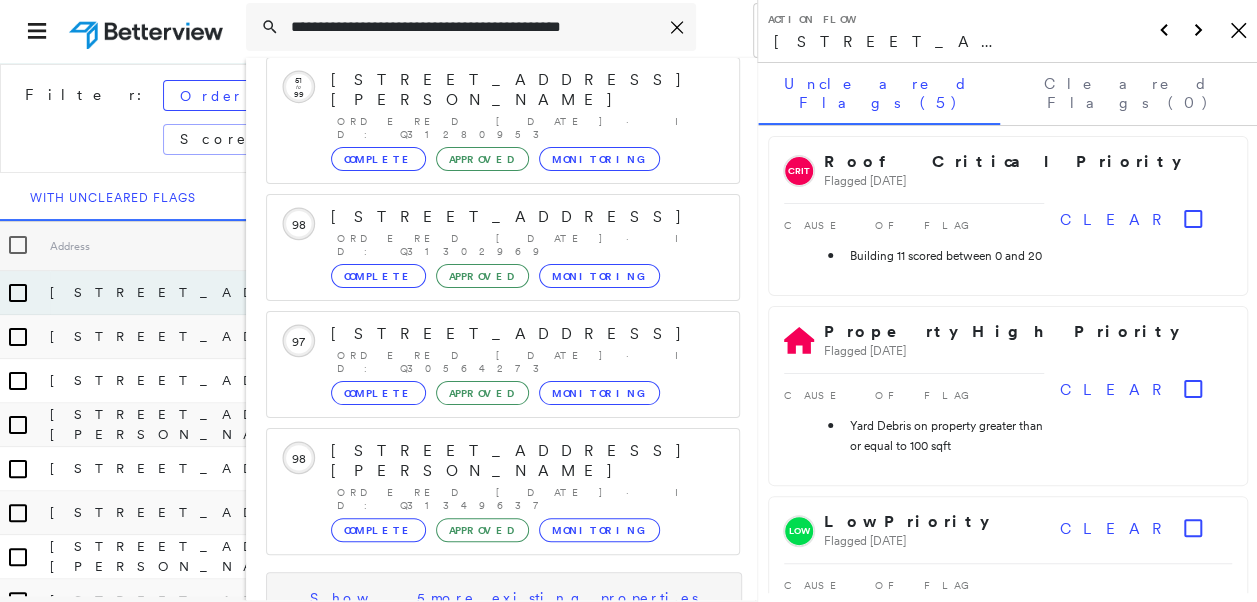 type on "**********" 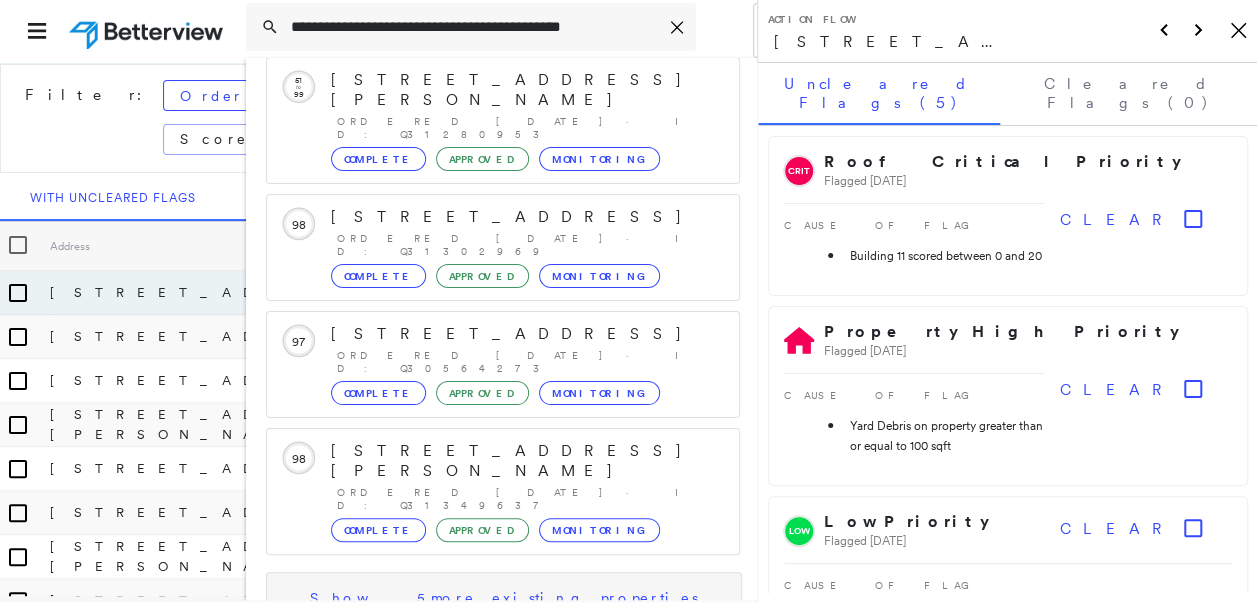click on "Show  5  more existing properties" at bounding box center [504, 598] 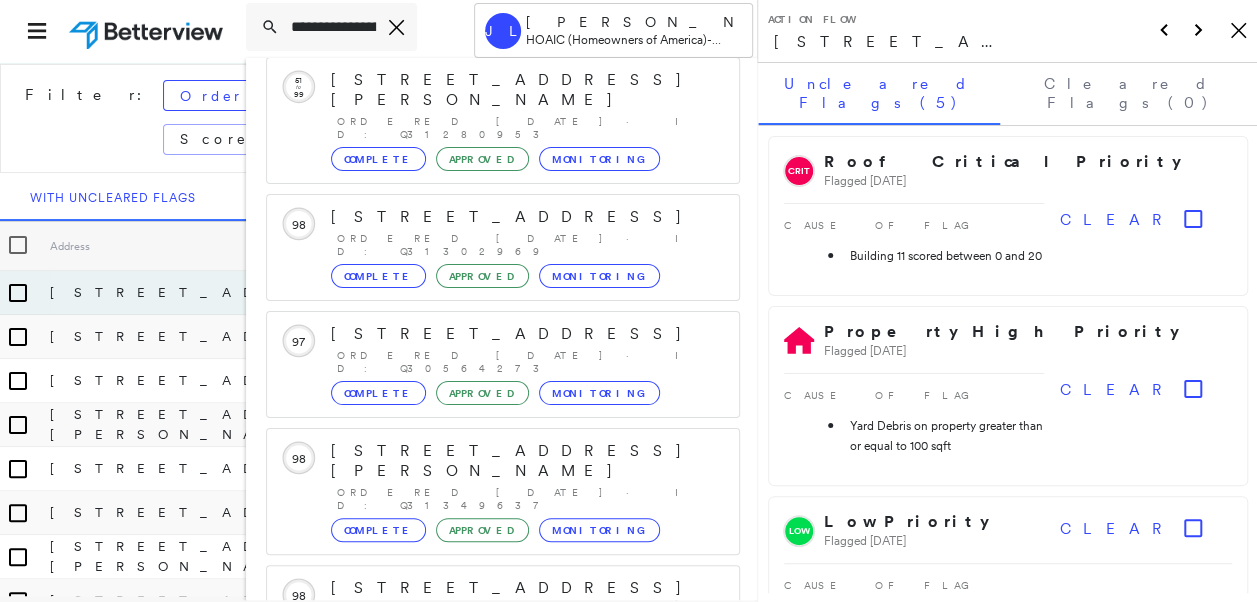 scroll, scrollTop: 577, scrollLeft: 0, axis: vertical 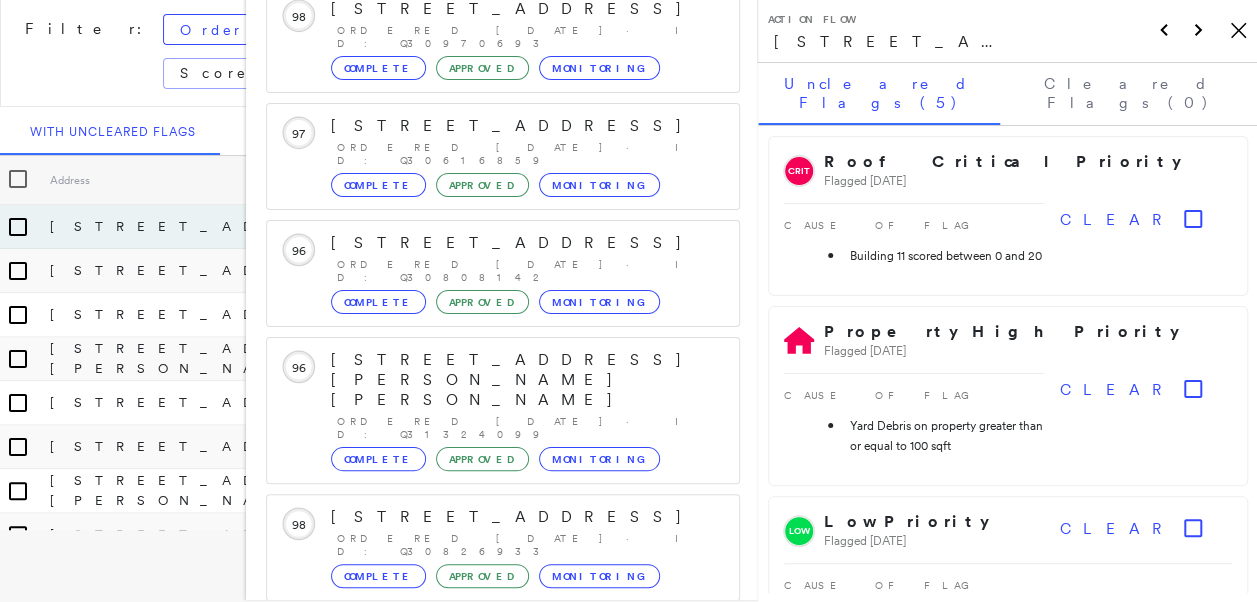 click on "[STREET_ADDRESS][PERSON_NAME] Group Created with Sketch." at bounding box center [503, 781] 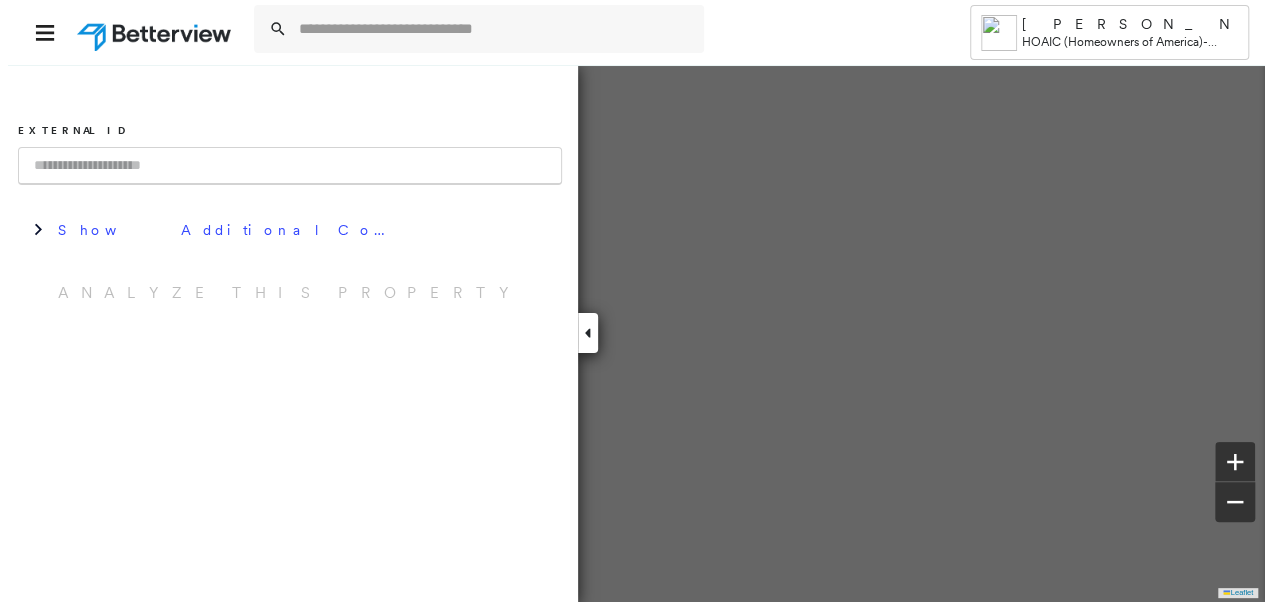 scroll, scrollTop: 0, scrollLeft: 0, axis: both 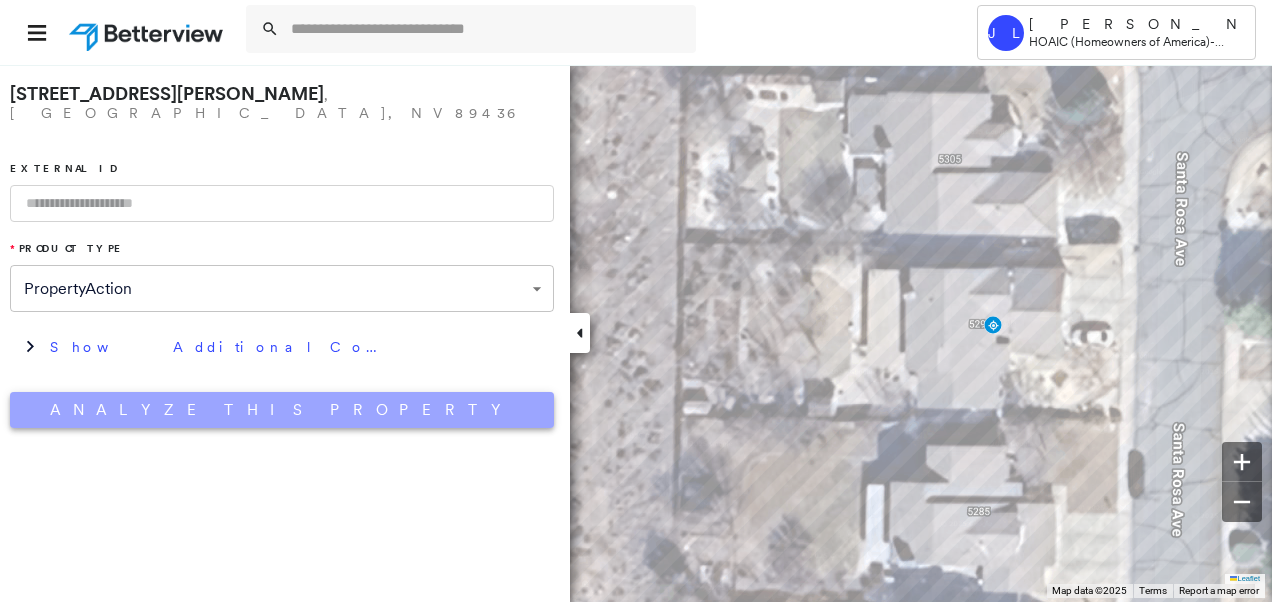 click on "Analyze This Property" at bounding box center [282, 410] 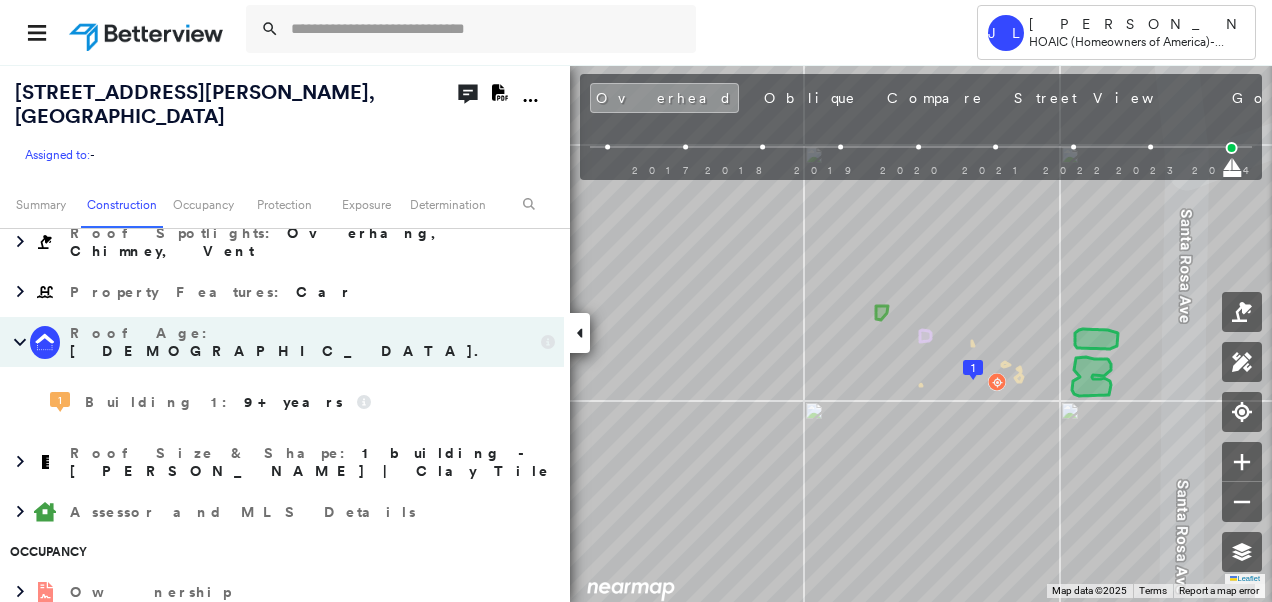 scroll, scrollTop: 1000, scrollLeft: 0, axis: vertical 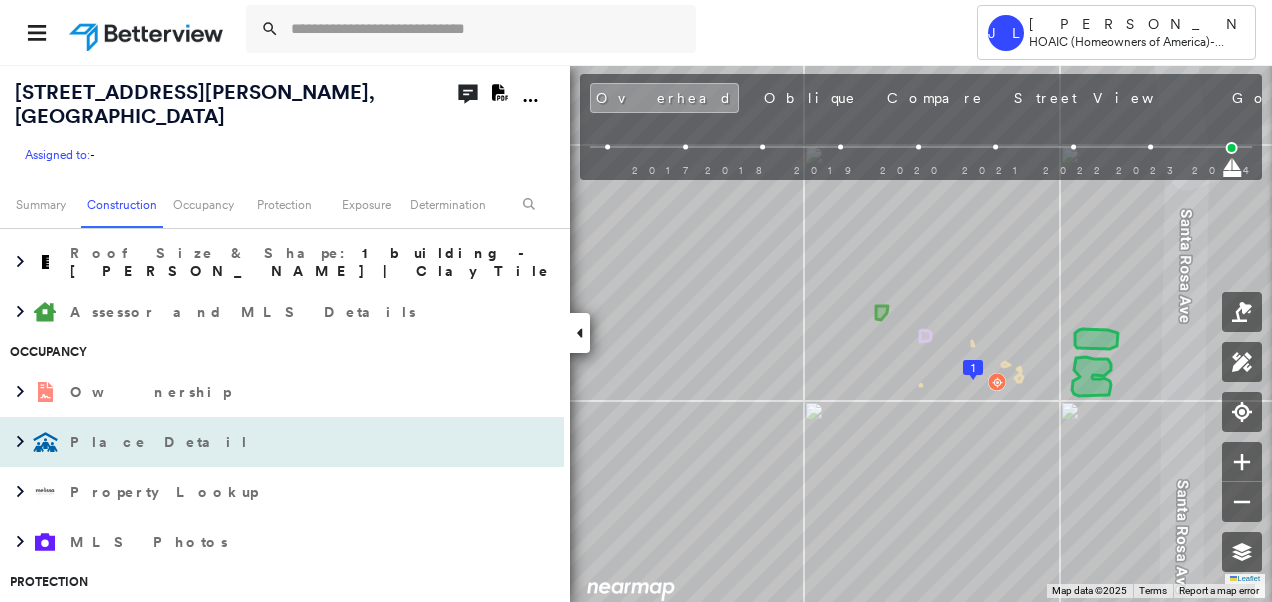 drag, startPoint x: 27, startPoint y: 488, endPoint x: 144, endPoint y: 449, distance: 123.32883 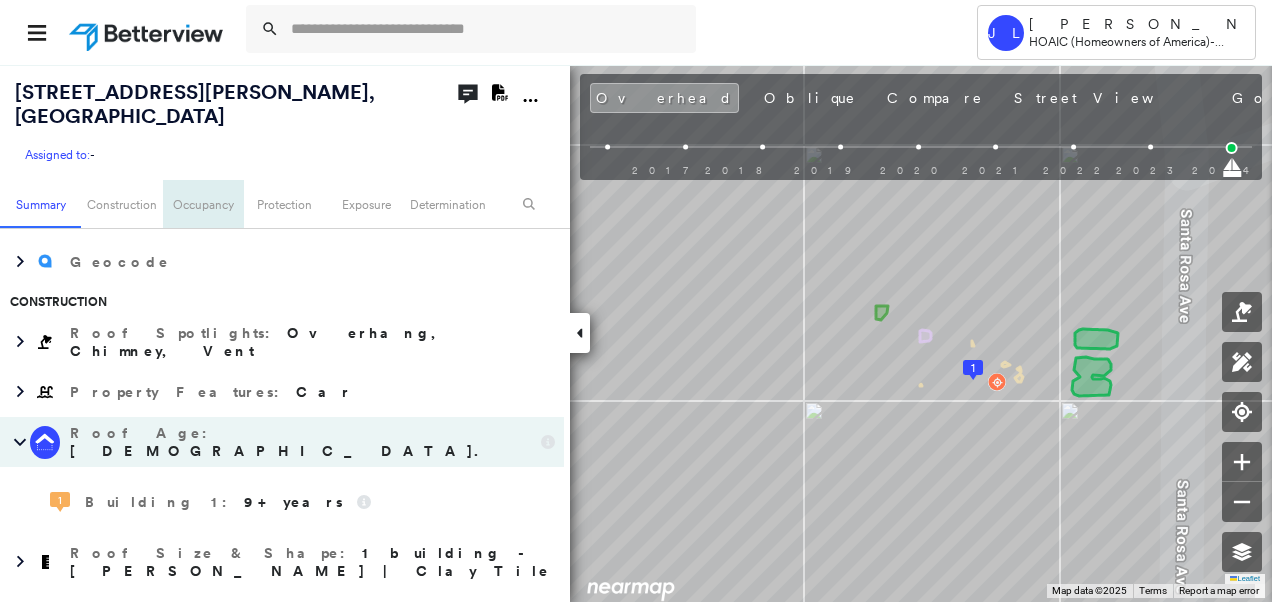 scroll, scrollTop: 200, scrollLeft: 0, axis: vertical 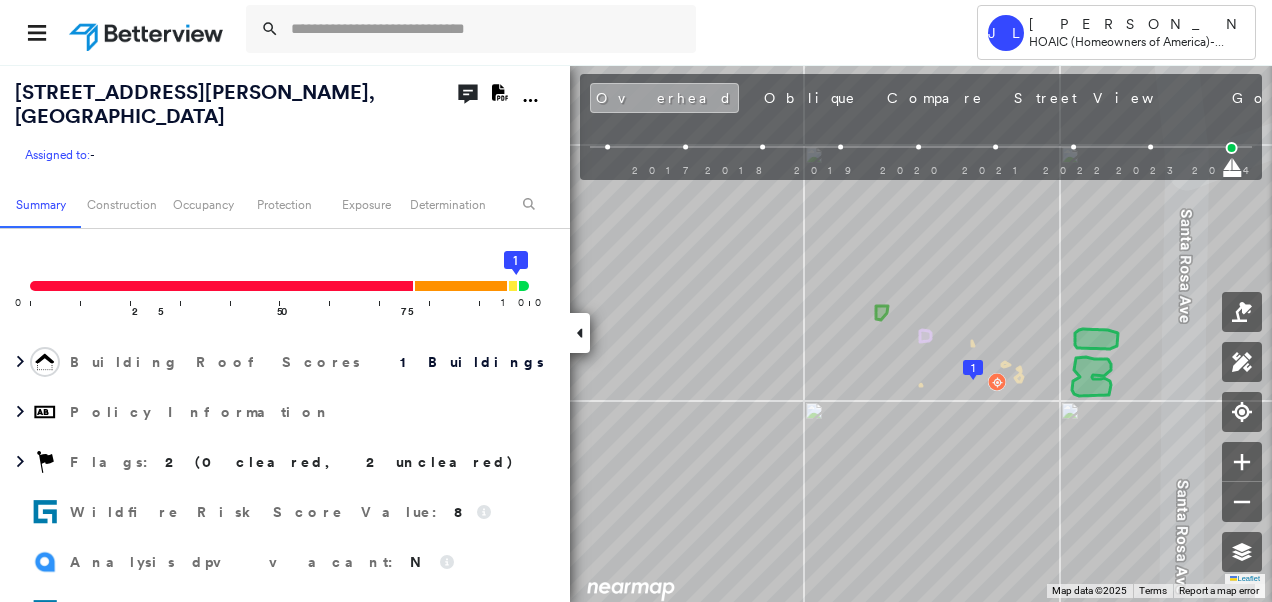 click on "Overhead" at bounding box center (664, 98) 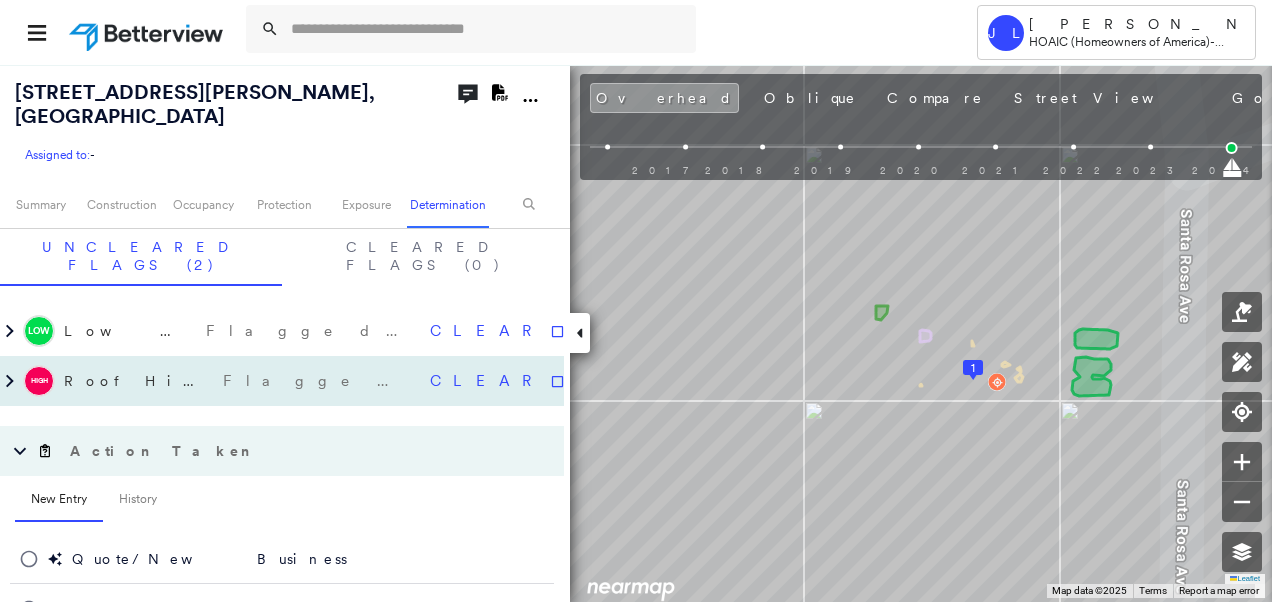 scroll, scrollTop: 2251, scrollLeft: 0, axis: vertical 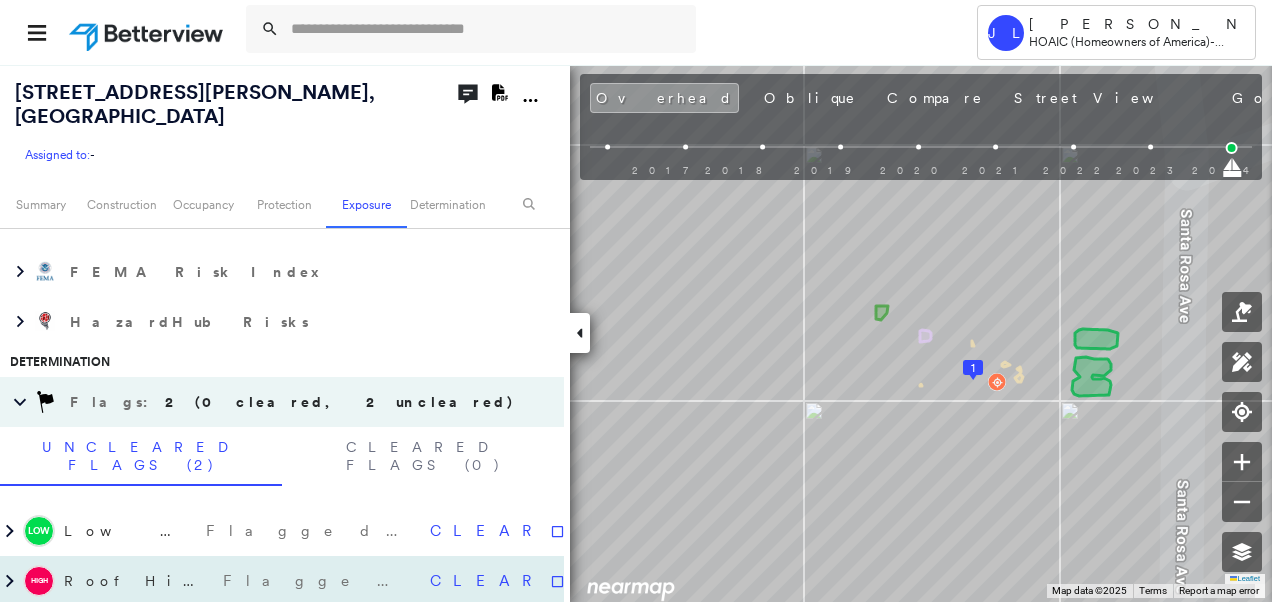 click on "High" at bounding box center (39, 581) 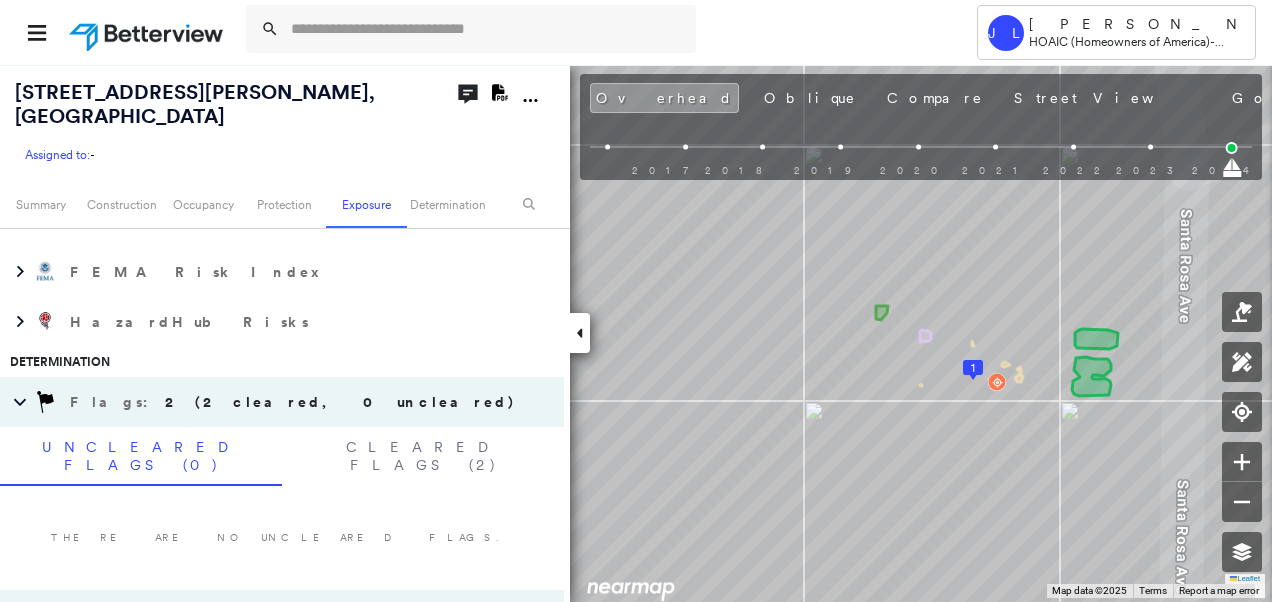 scroll, scrollTop: 2415, scrollLeft: 0, axis: vertical 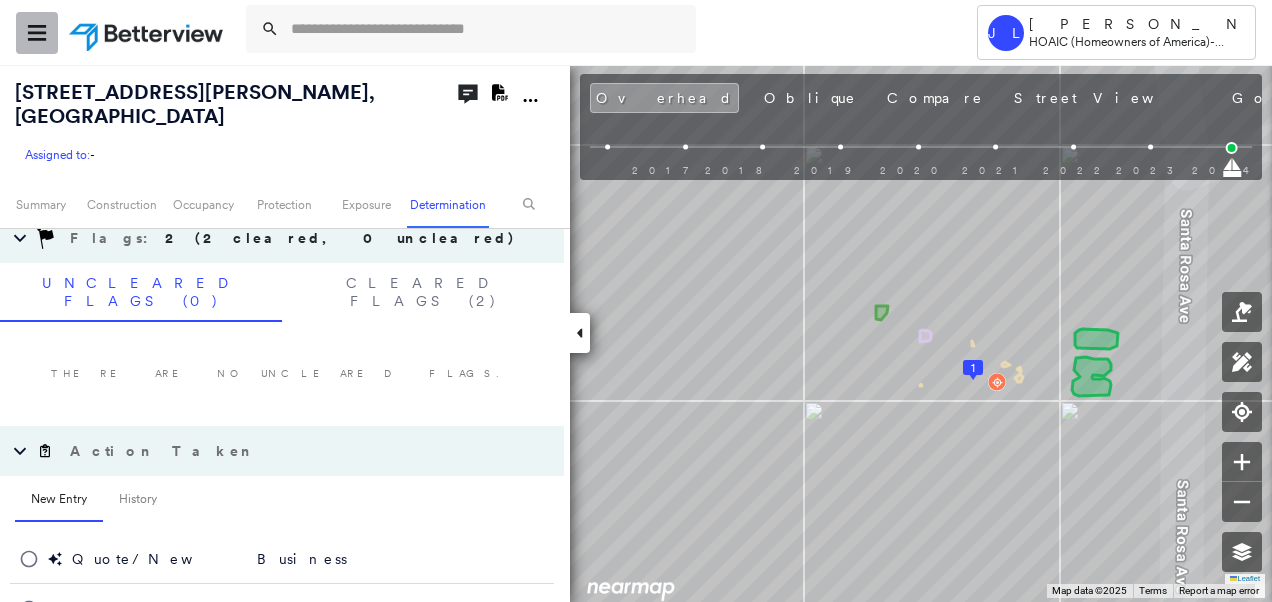 click 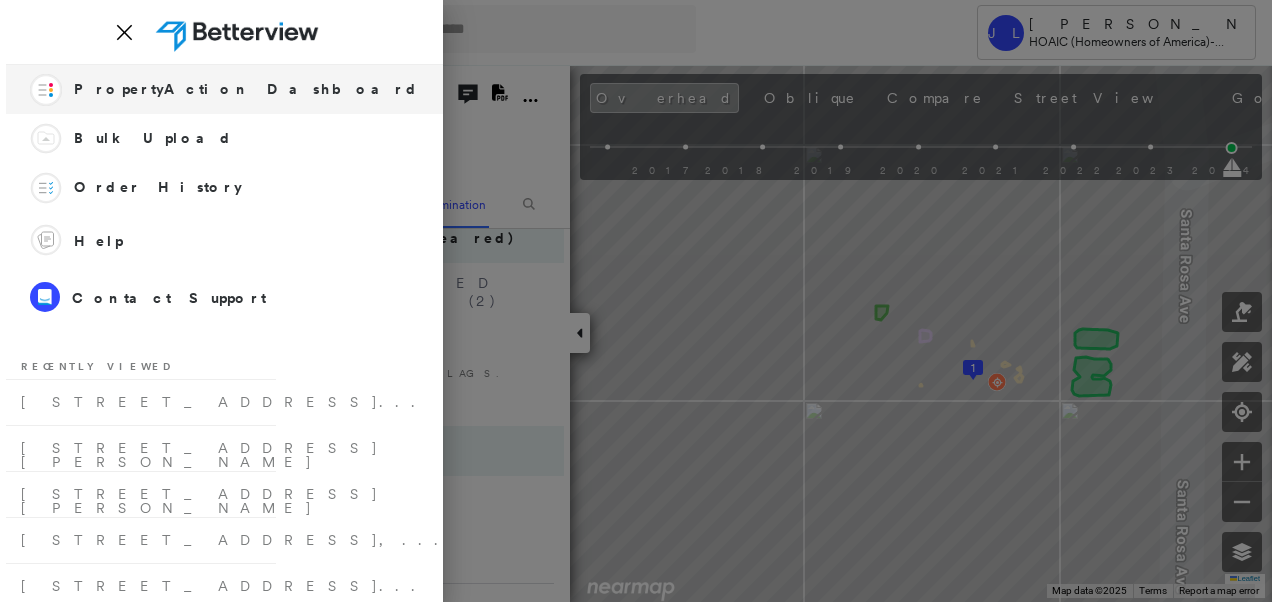 click on "PropertyAction Dashboard" at bounding box center [246, 89] 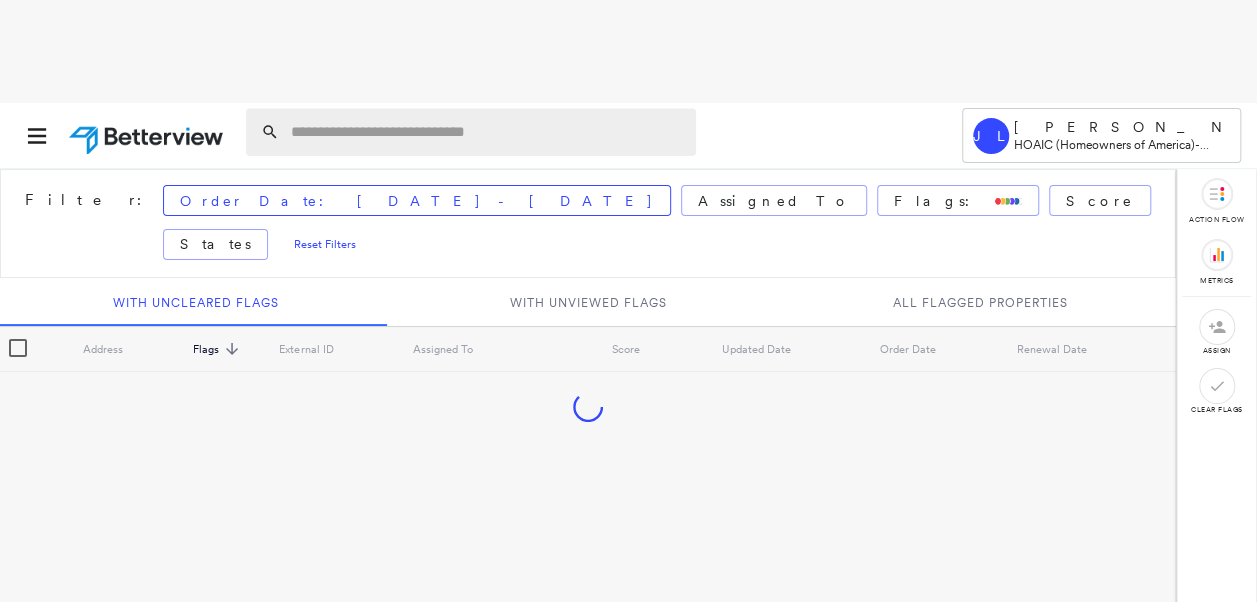 paste on "**********" 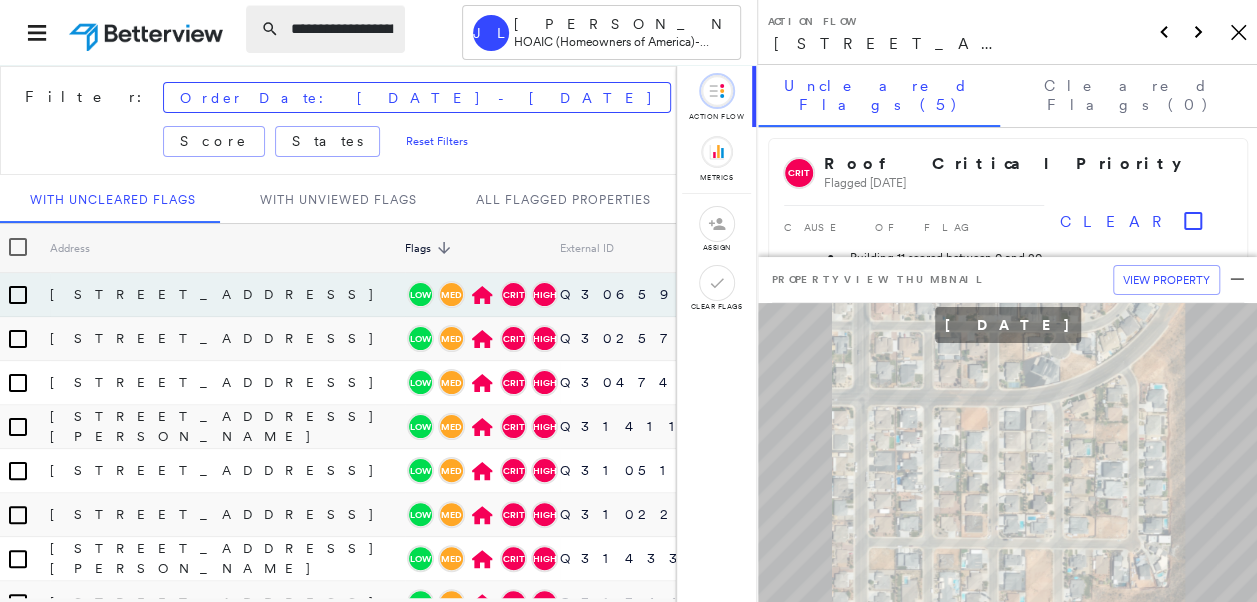 click on "**********" at bounding box center [342, 29] 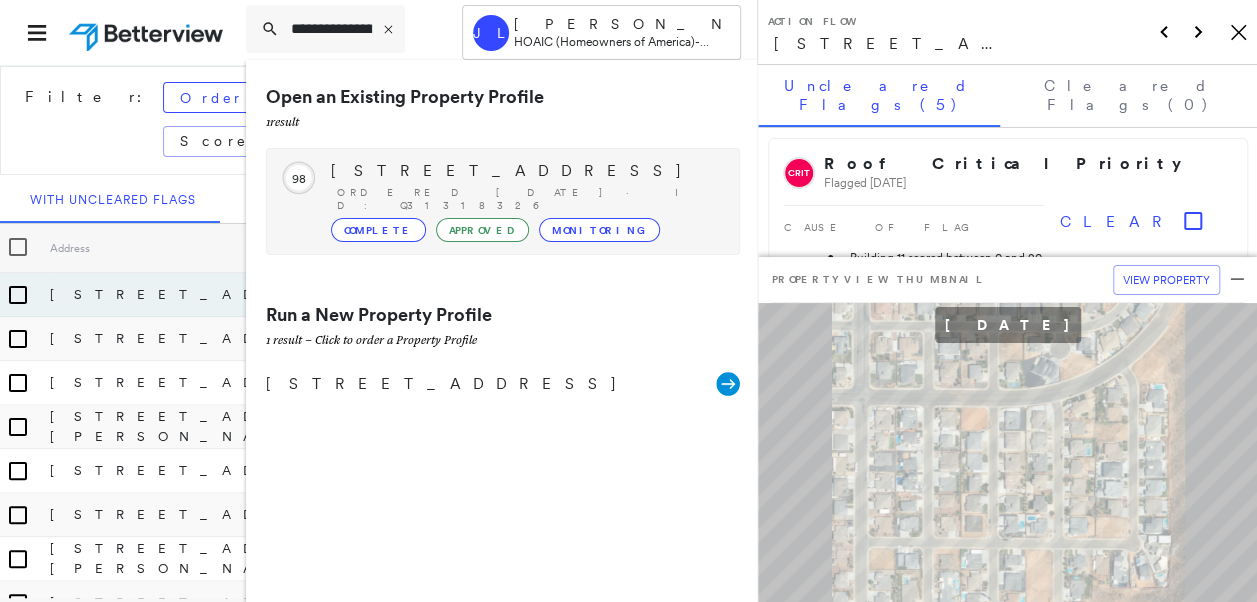 type on "**********" 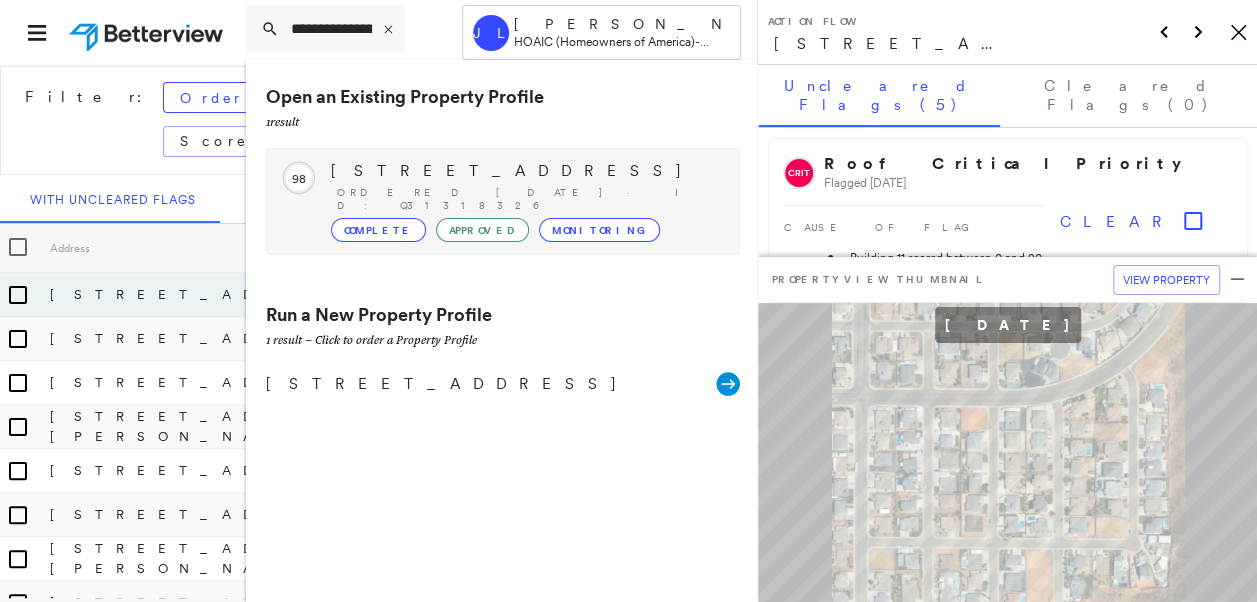 click on "[STREET_ADDRESS]" at bounding box center (525, 171) 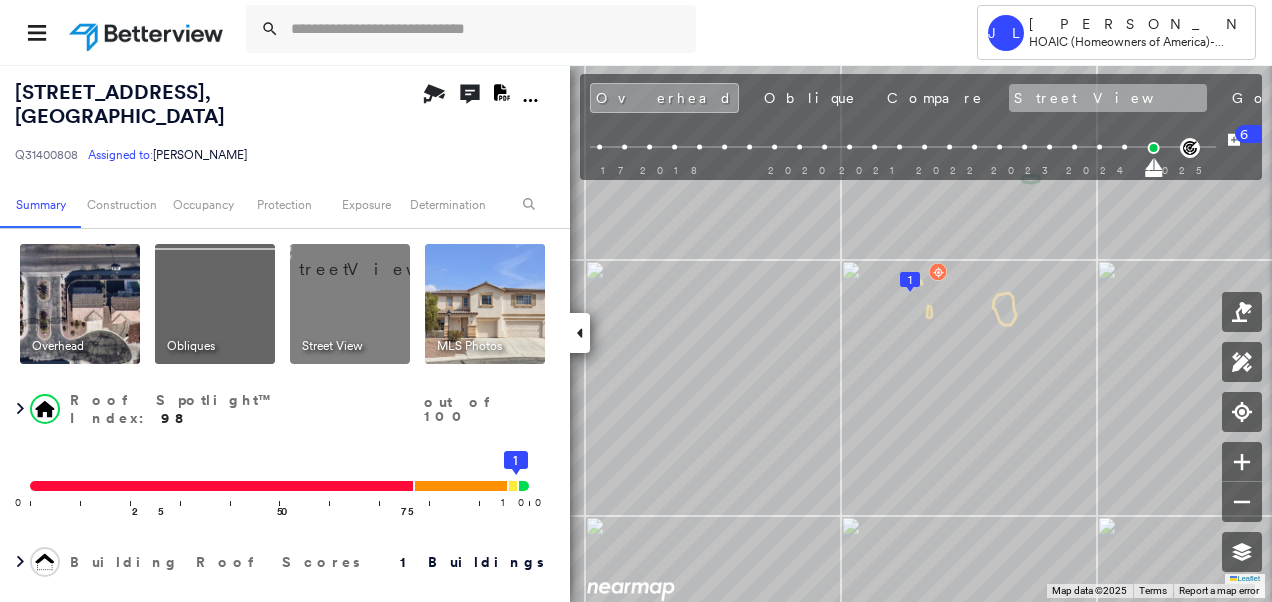 click on "Street View" at bounding box center [1108, 98] 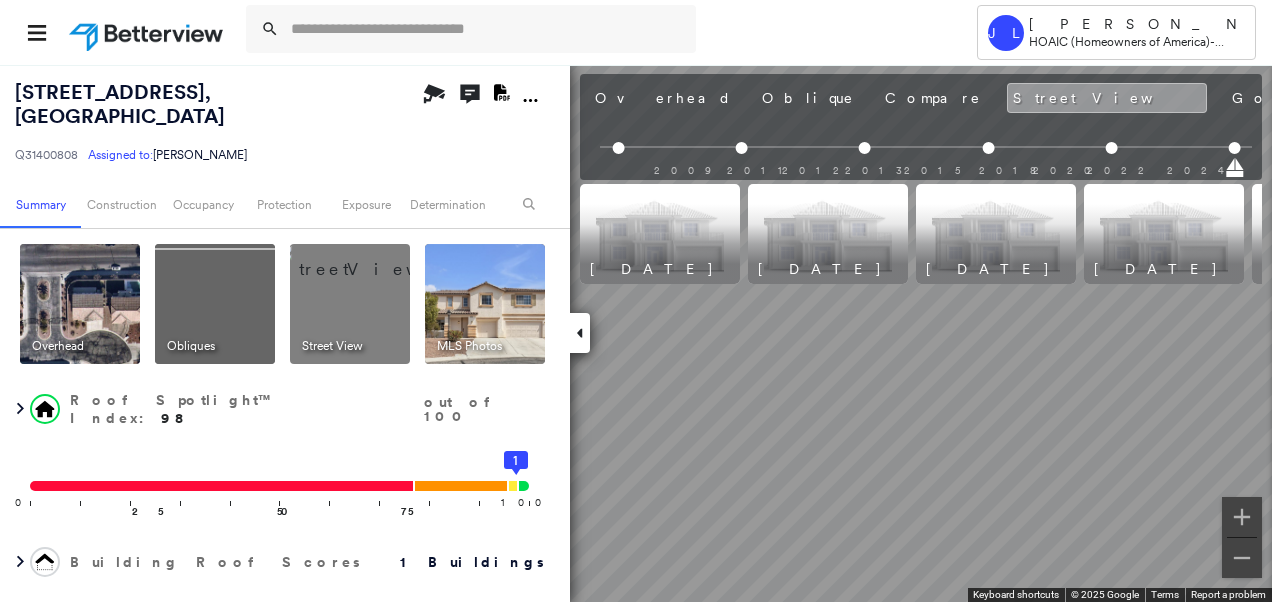 scroll, scrollTop: 0, scrollLeft: 326, axis: horizontal 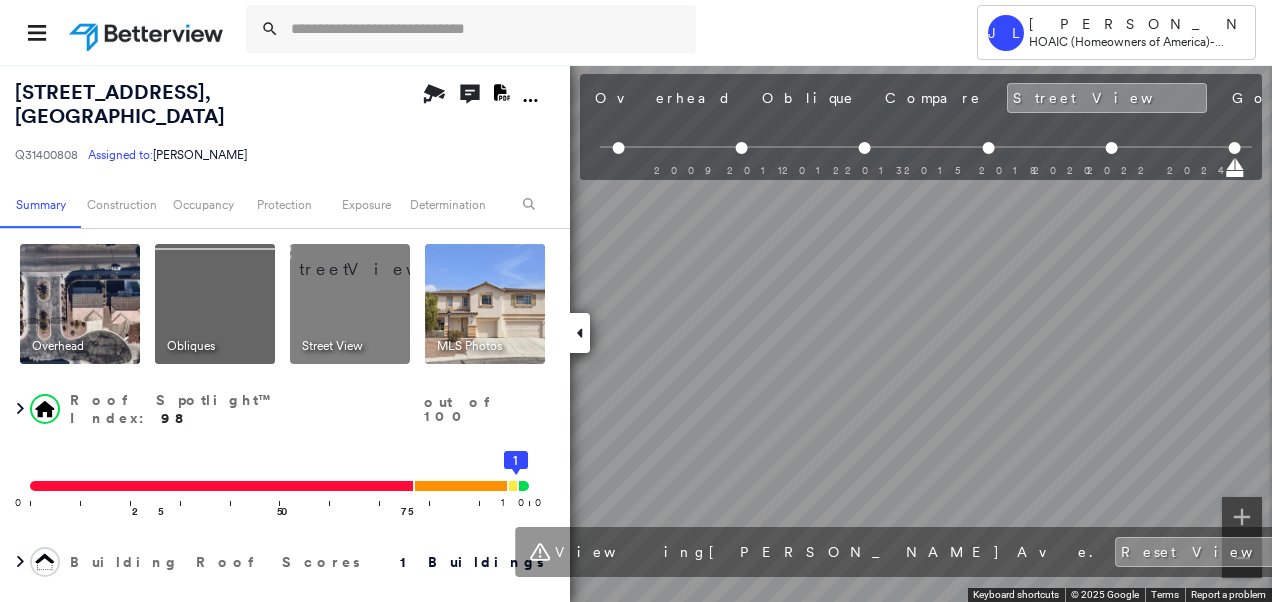 click on "Overhead" at bounding box center [663, 98] 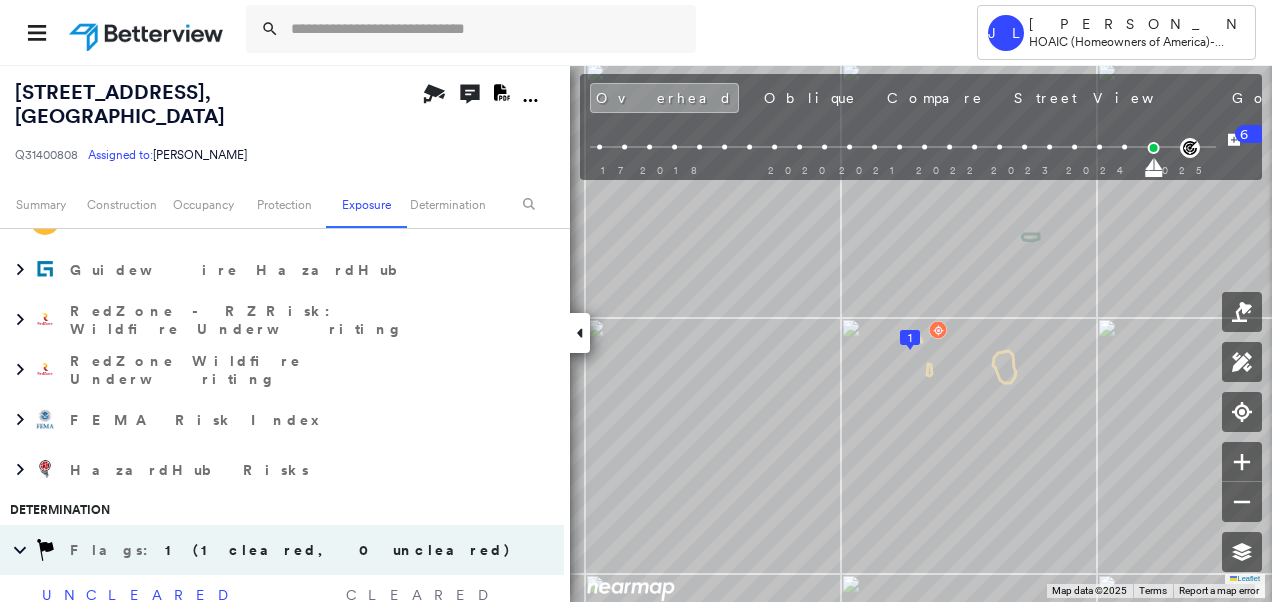 scroll, scrollTop: 1633, scrollLeft: 0, axis: vertical 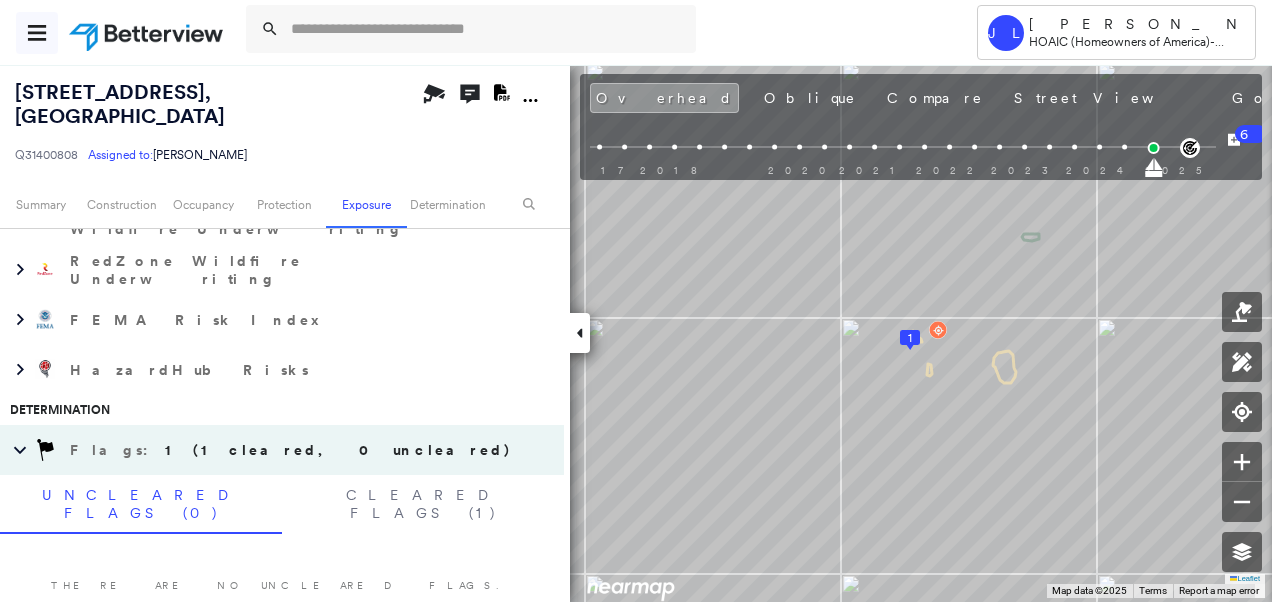 click at bounding box center (37, 33) 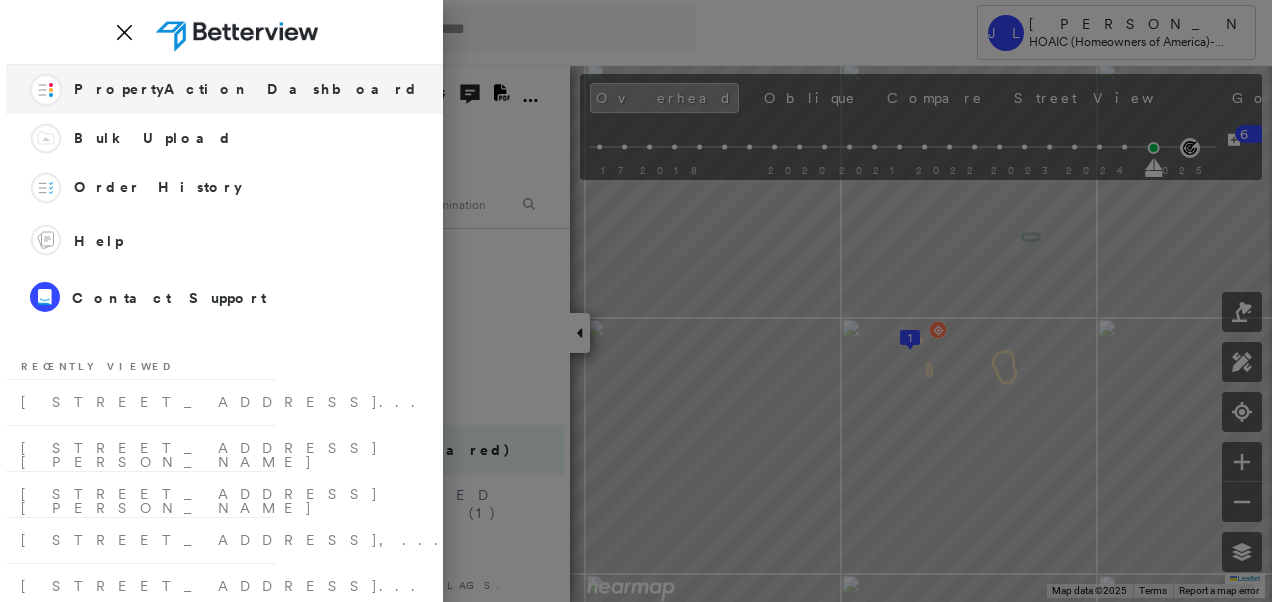 click on "PropertyAction Dashboard" at bounding box center (246, 89) 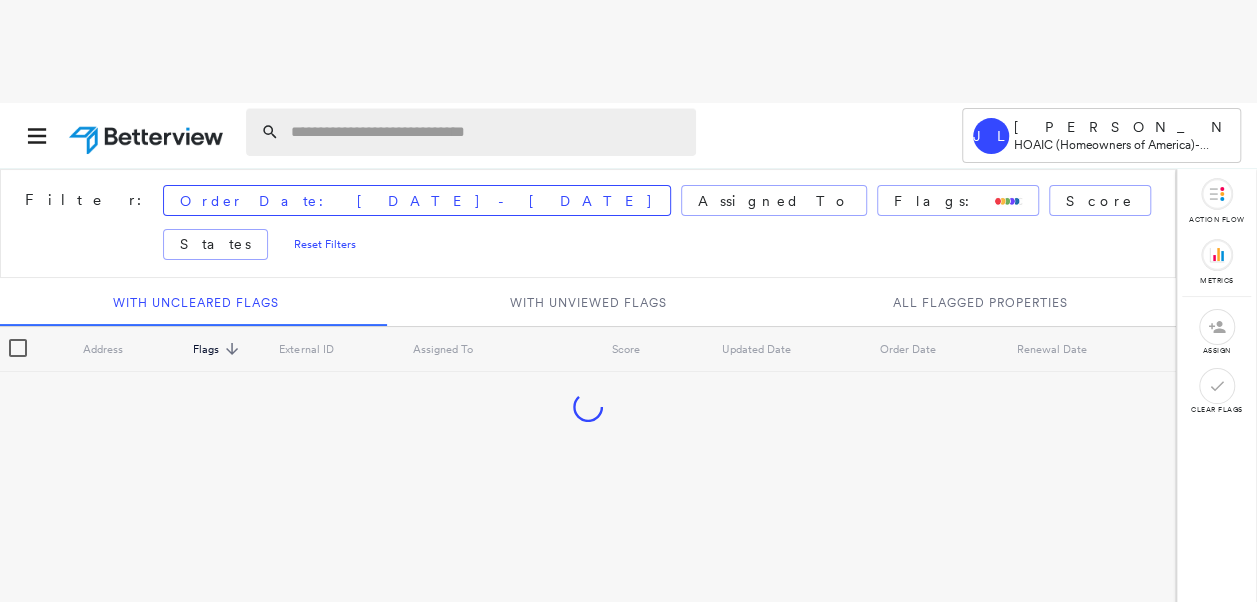 click at bounding box center [487, 132] 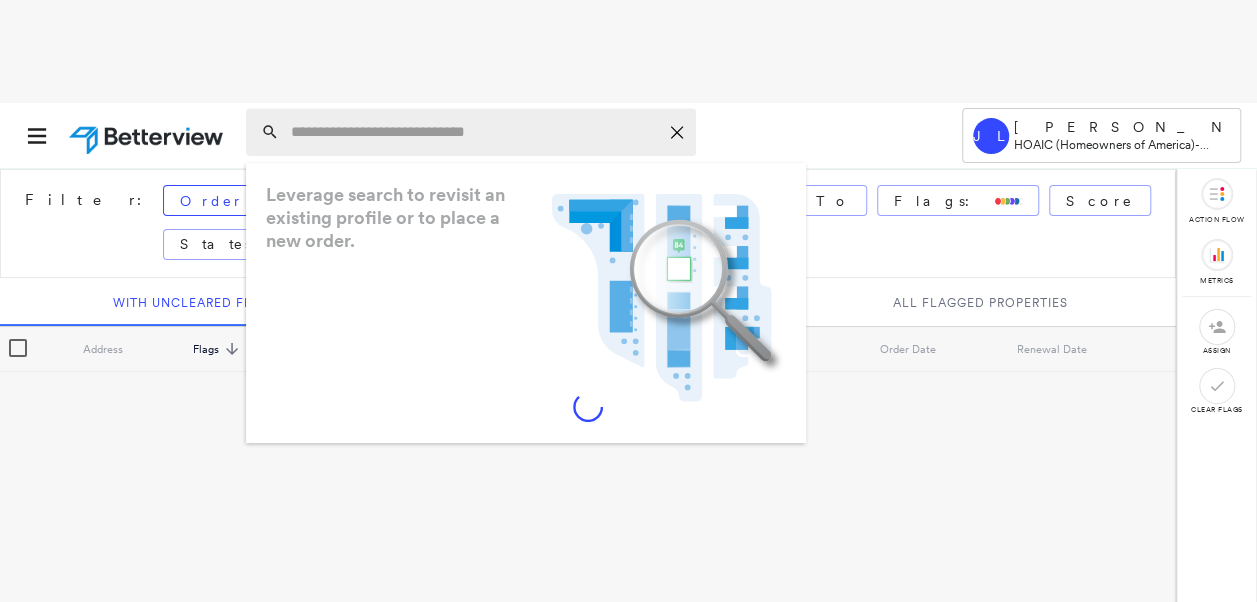 paste on "**********" 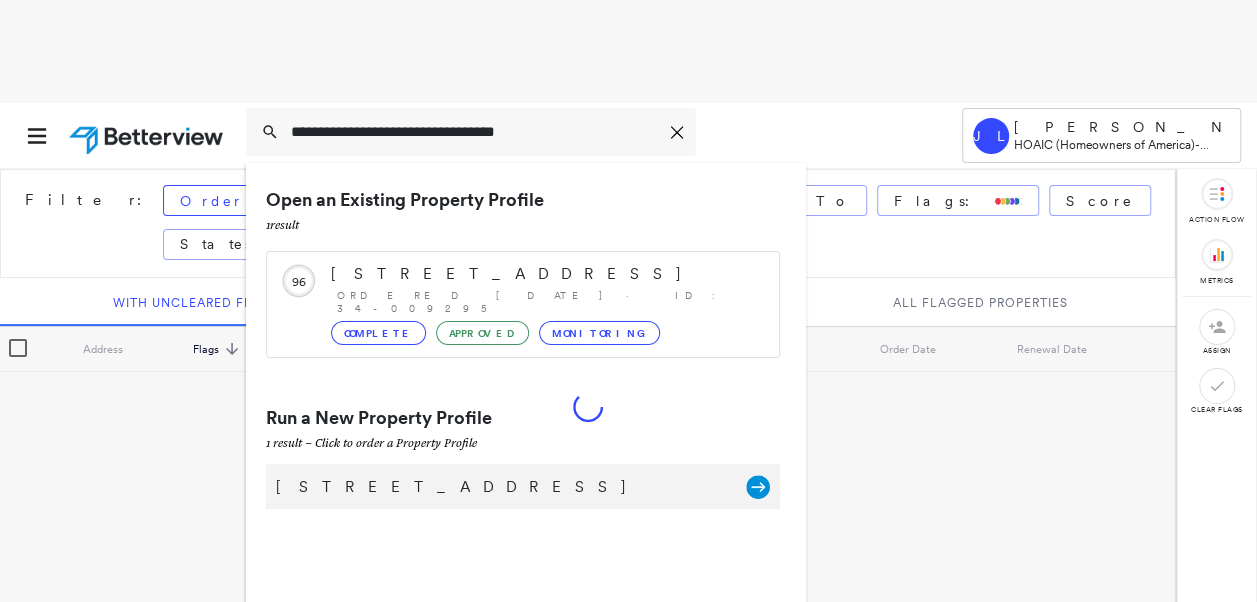 type on "**********" 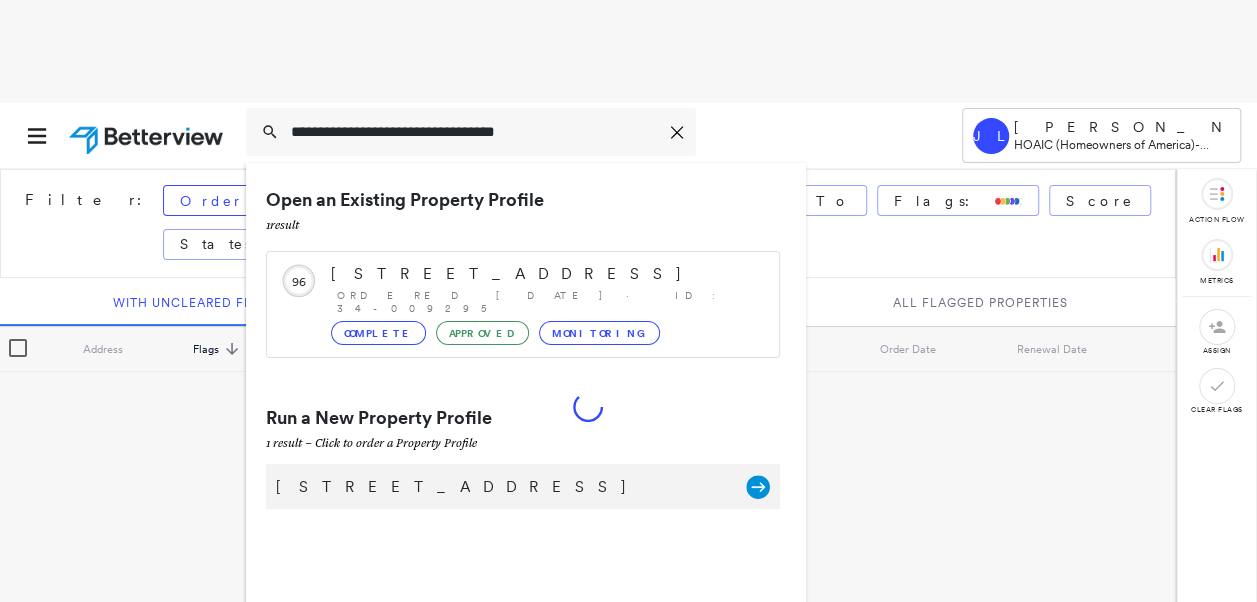 click on "[STREET_ADDRESS]" at bounding box center (501, 487) 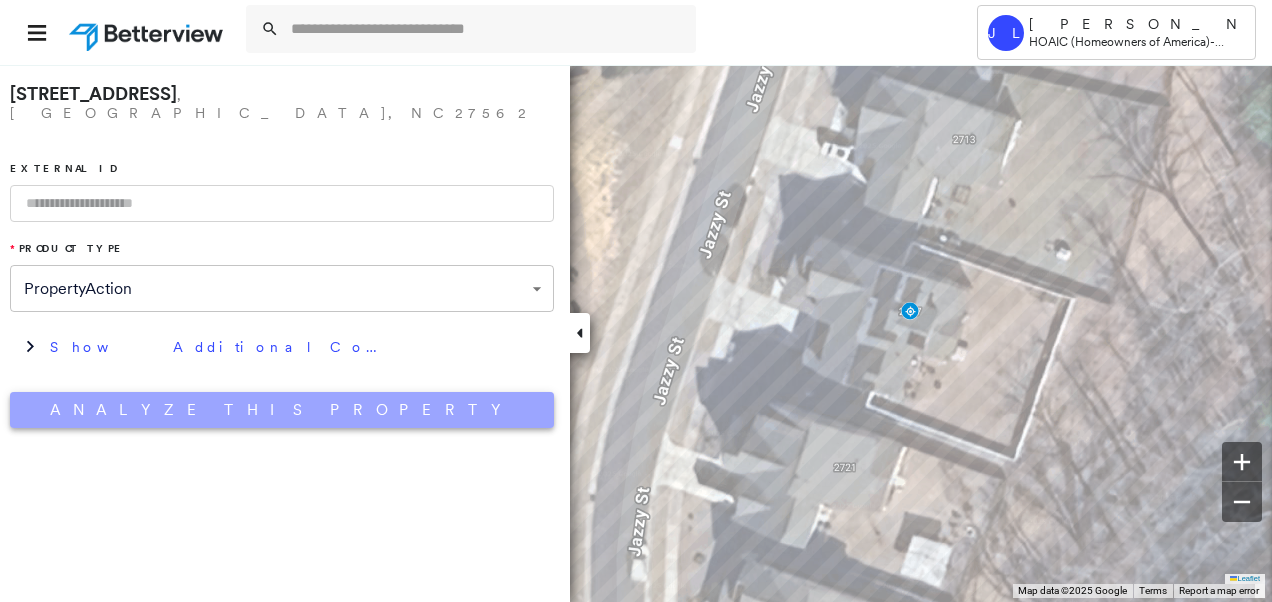click on "Analyze This Property" at bounding box center (282, 410) 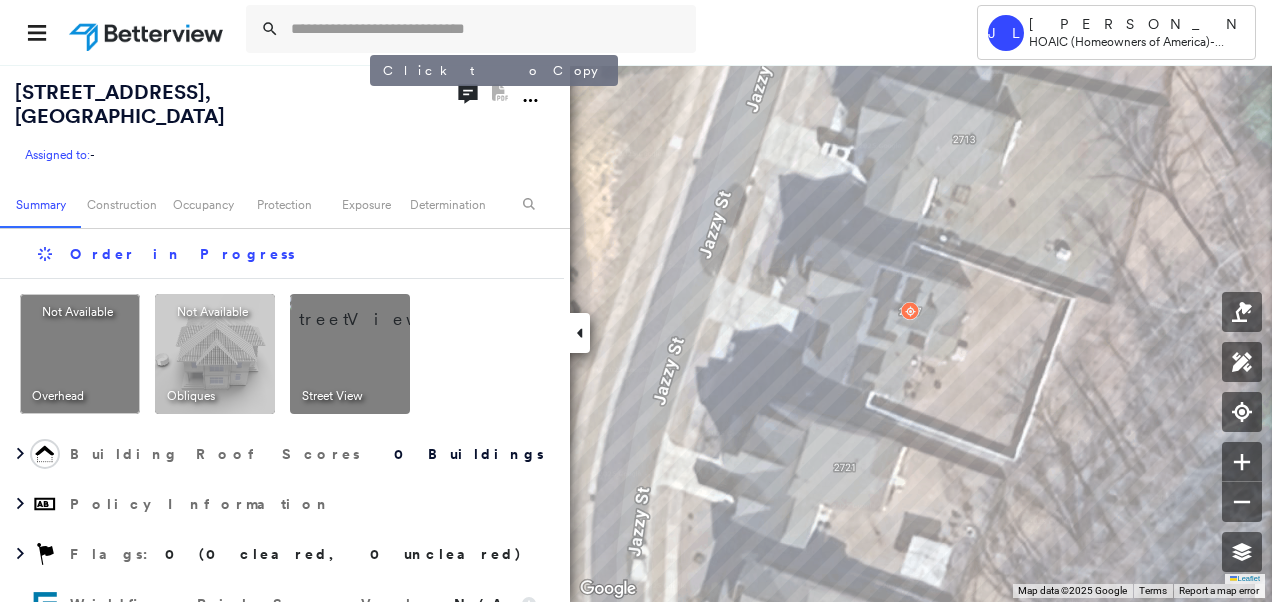 drag, startPoint x: 10, startPoint y: 91, endPoint x: 368, endPoint y: 100, distance: 358.1131 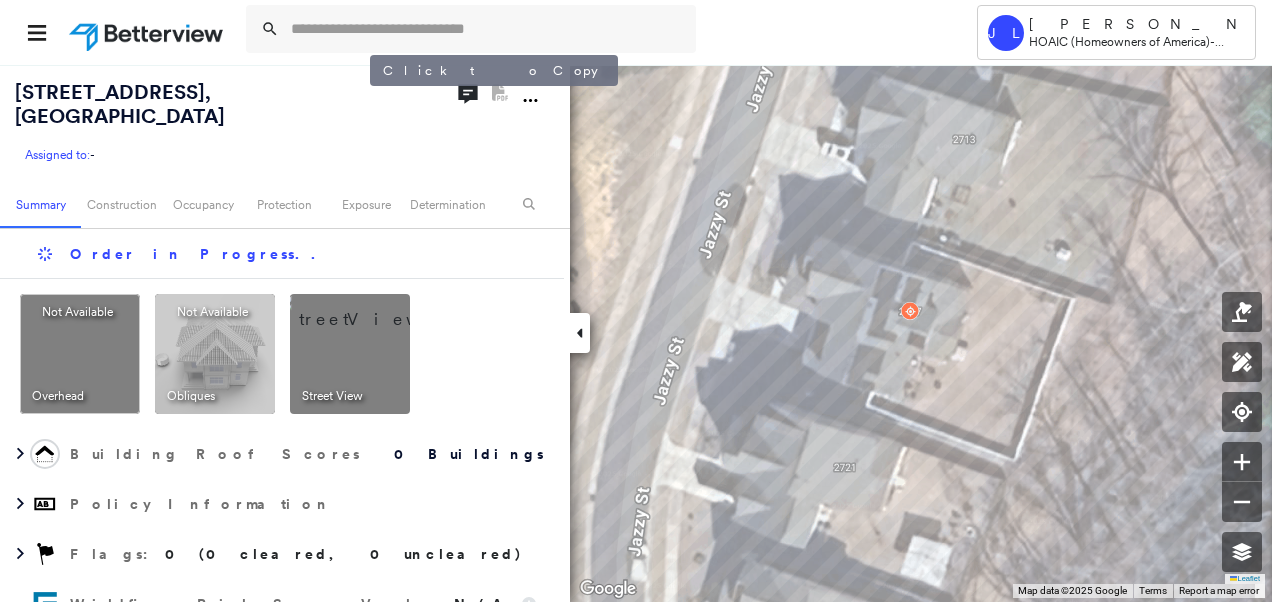 drag, startPoint x: 368, startPoint y: 100, endPoint x: 338, endPoint y: 102, distance: 30.066593 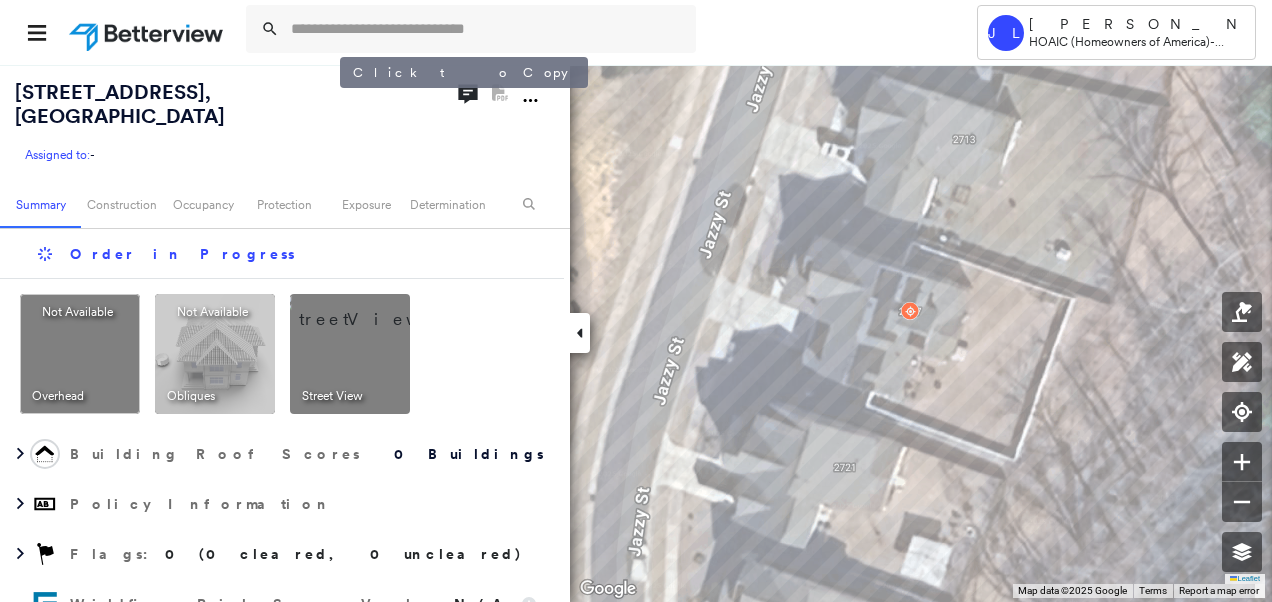 copy on "[STREET_ADDRESS]" 